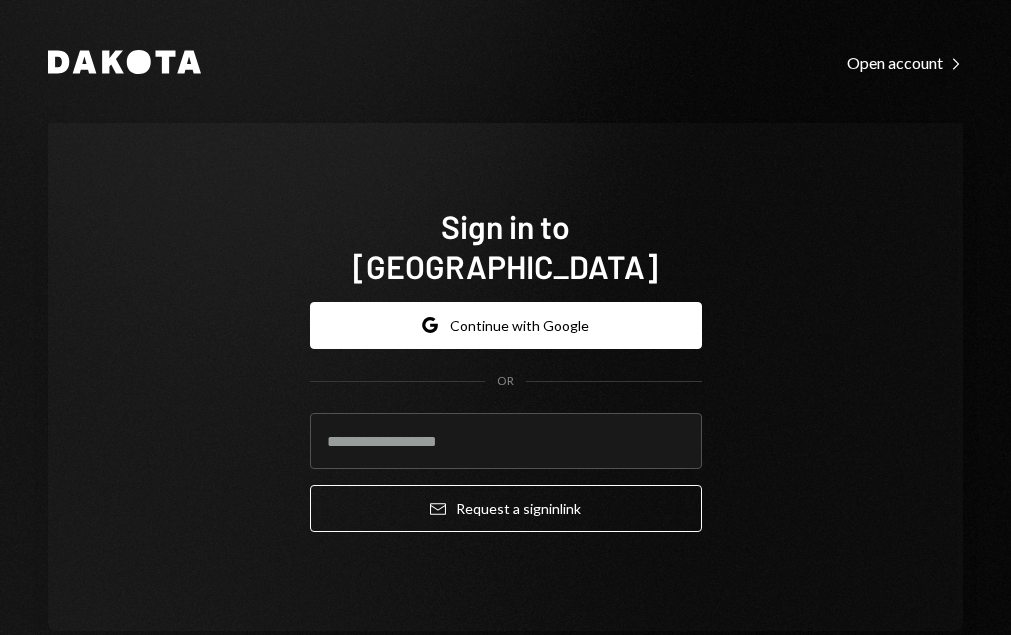 scroll, scrollTop: 0, scrollLeft: 0, axis: both 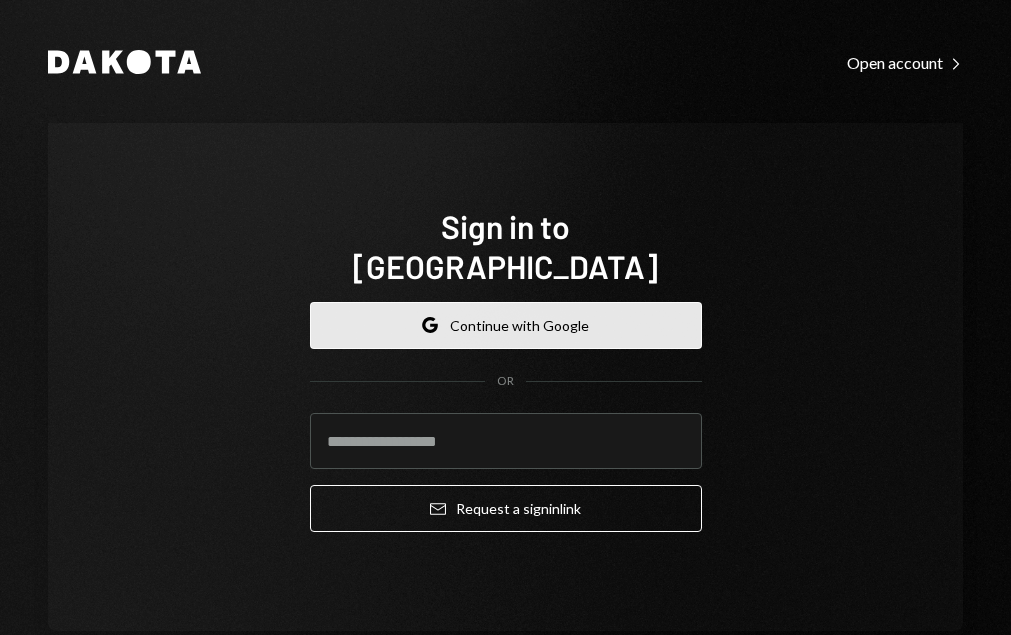 click on "Google  Continue with Google" at bounding box center [506, 325] 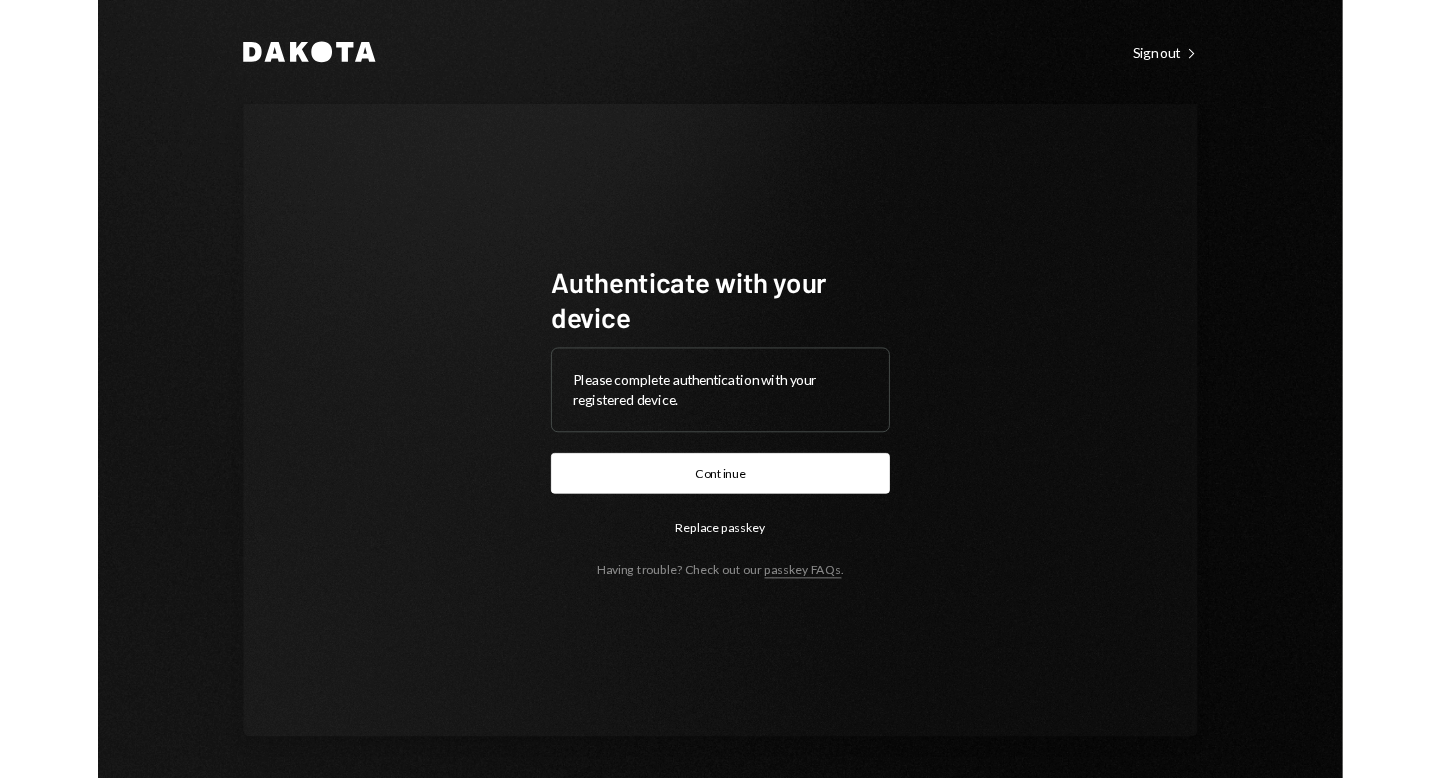 scroll, scrollTop: 0, scrollLeft: 0, axis: both 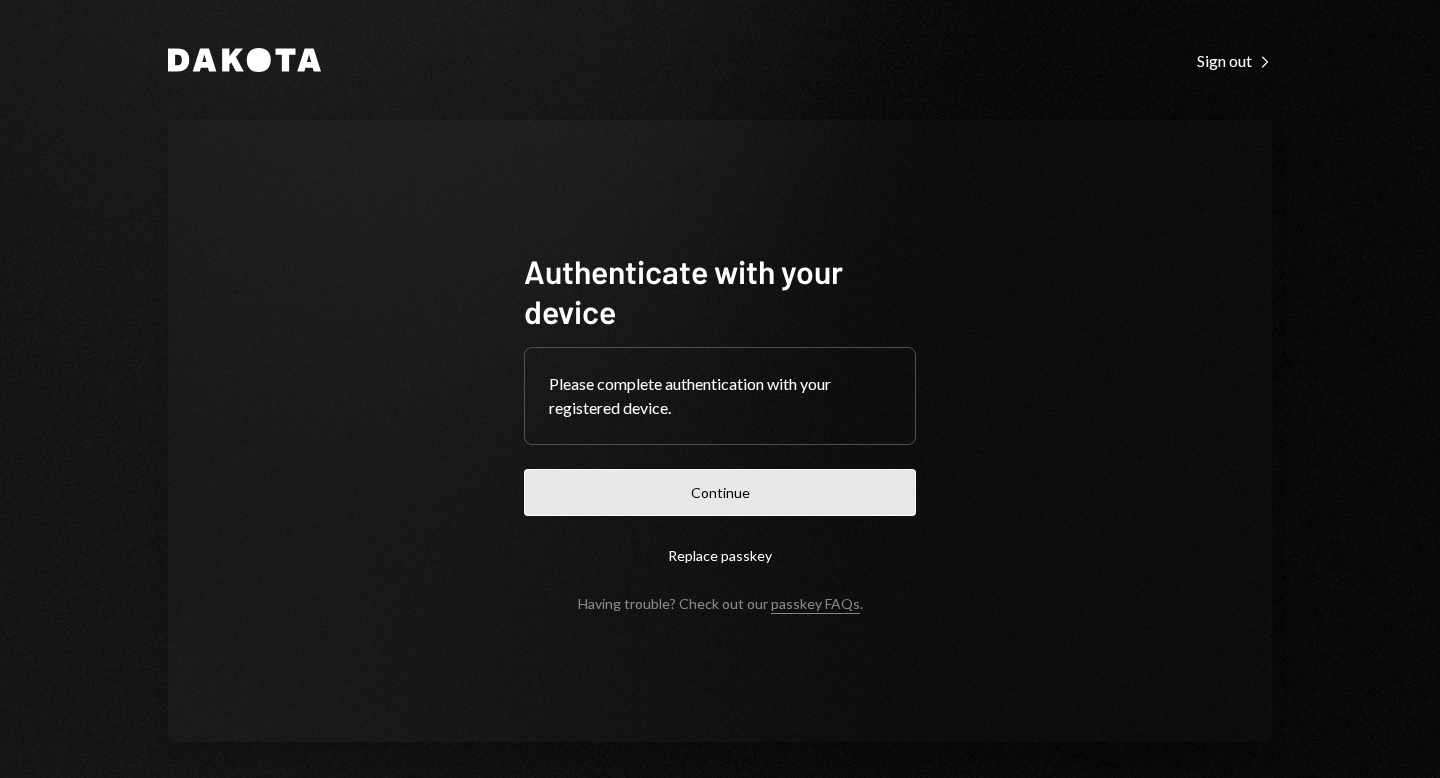 click on "Continue" at bounding box center [720, 492] 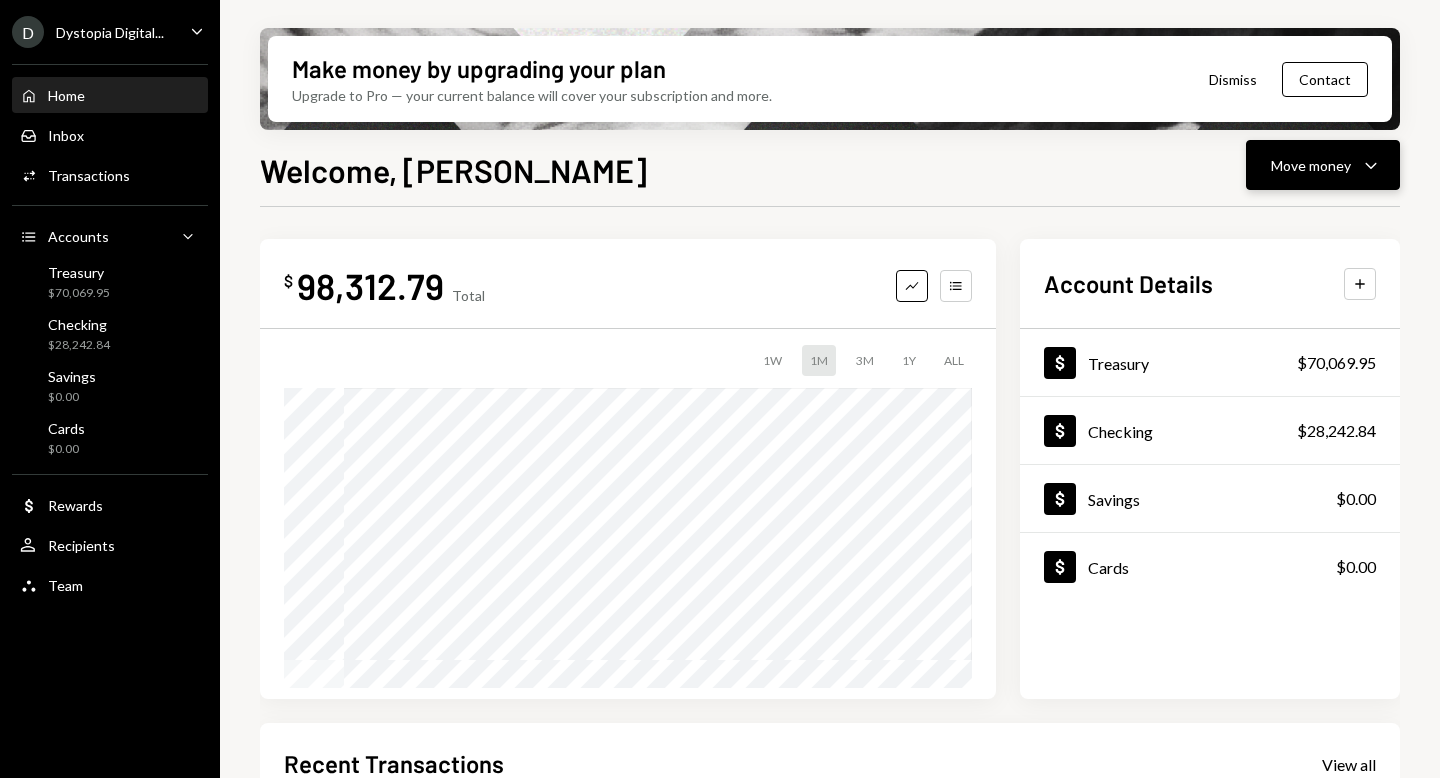 click on "Move money" at bounding box center [1311, 165] 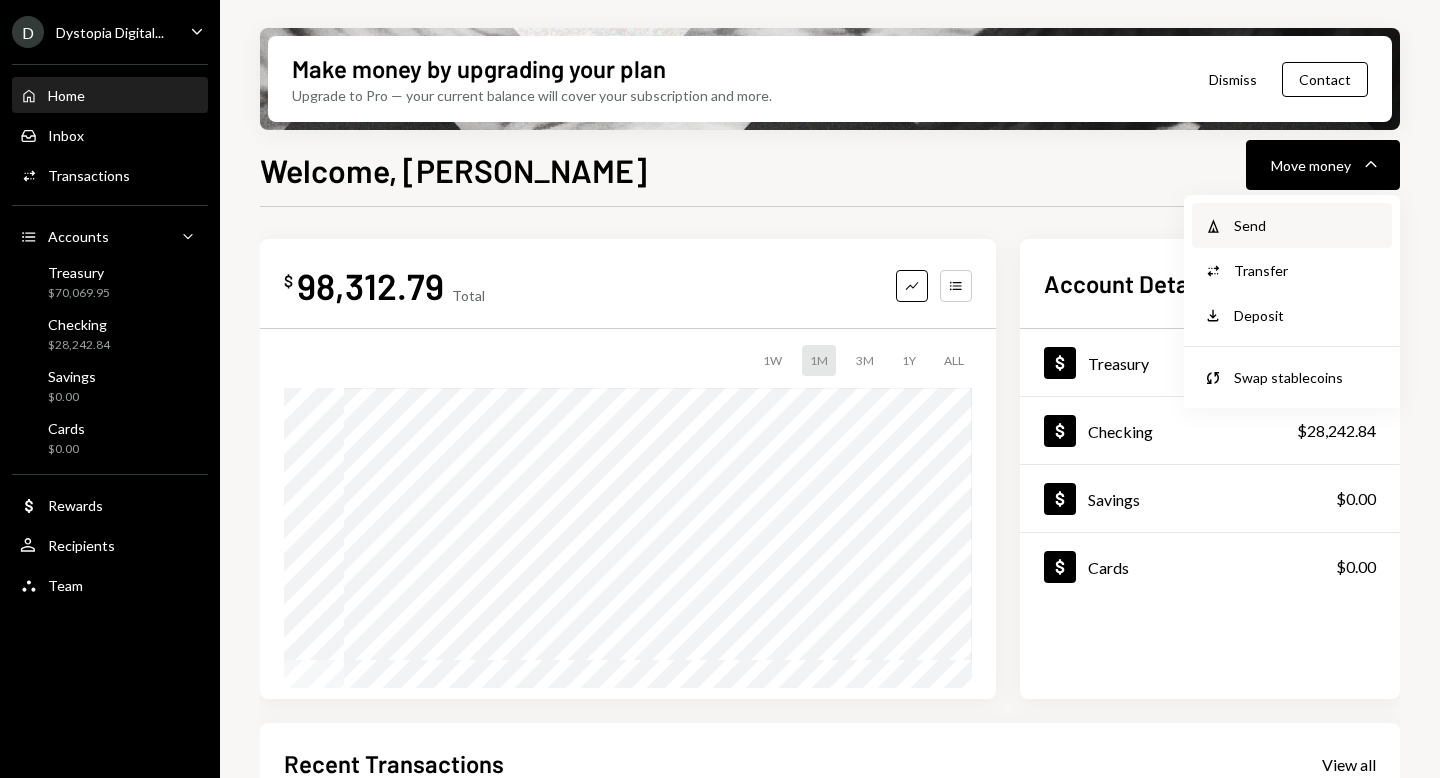 click on "Send" at bounding box center (1307, 225) 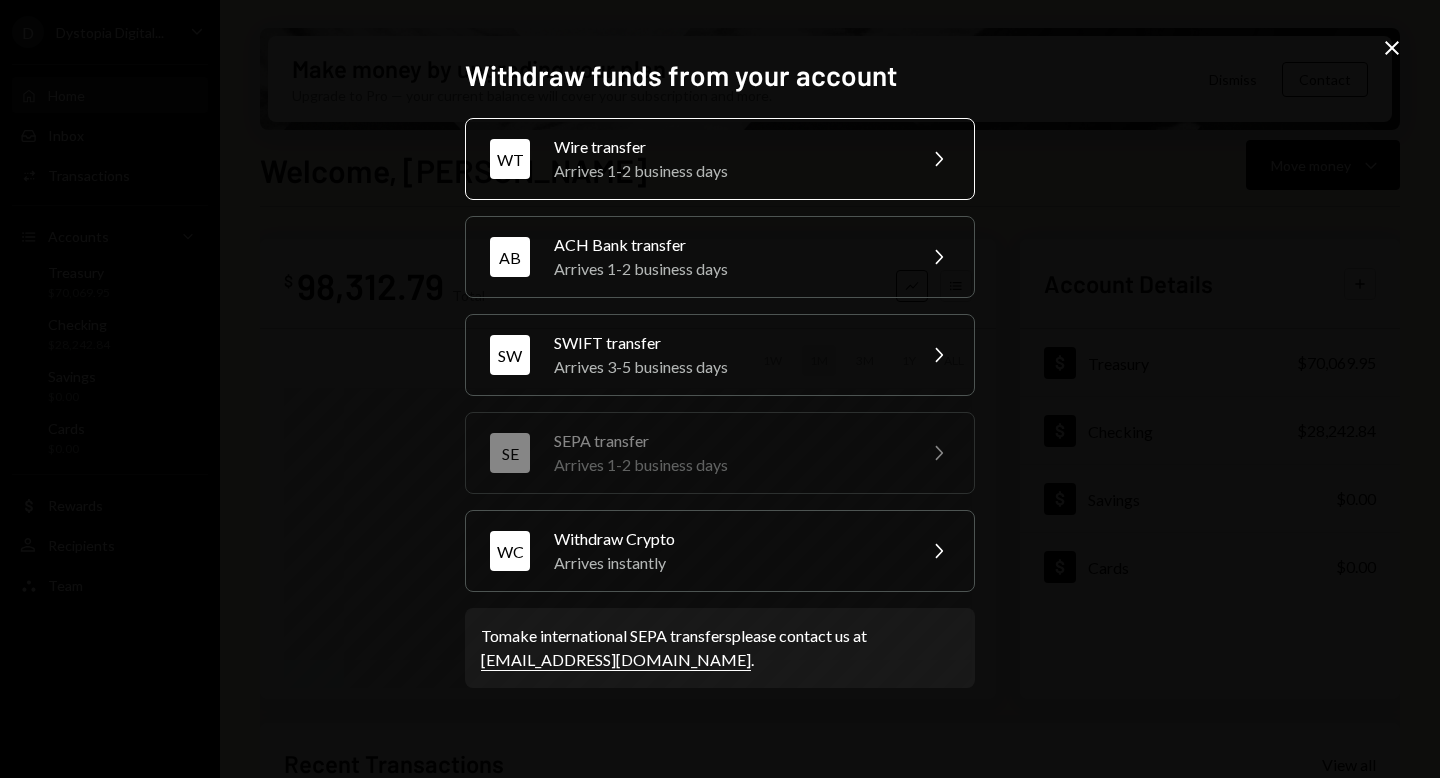 click on "Arrives 1-2 business days" at bounding box center [728, 171] 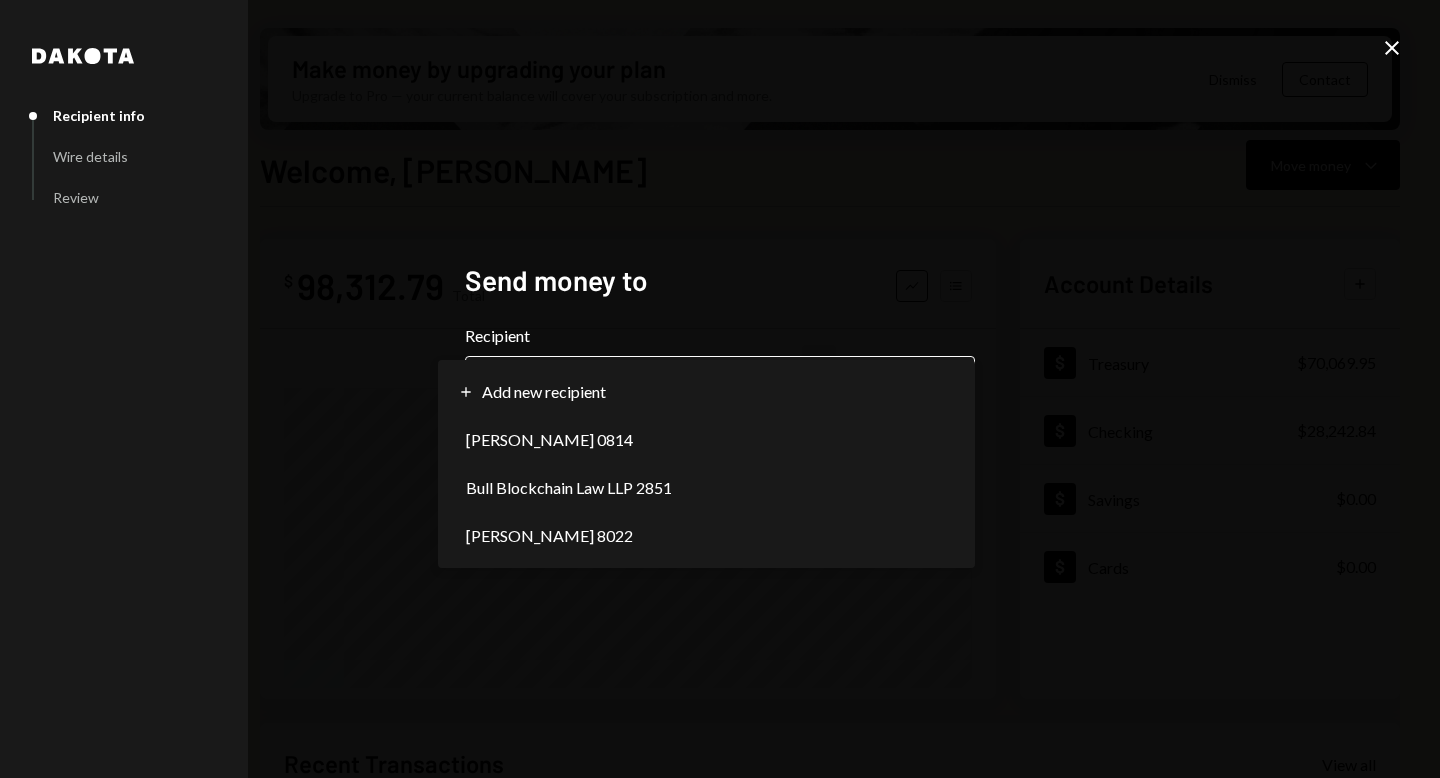 click on "D Dystopia Digital... Caret Down Home Home Inbox Inbox Activities Transactions Accounts Accounts Caret Down Treasury $70,069.95 Checking $28,242.84 Savings $0.00 Cards $0.00 Dollar Rewards User Recipients Team Team Make money by upgrading your plan Upgrade to Pro — your current balance will cover your subscription and more. Dismiss Contact Welcome, [PERSON_NAME] Move money Caret Down $ 98,312.79 Total Graph Accounts 1W 1M 3M 1Y ALL Account Details Plus Dollar Treasury $70,069.95 Dollar Checking $28,242.84 Dollar Savings $0.00 Dollar Cards $0.00 Recent Transactions View all Type Initiated By Initiated At Account Status Bank Payment $20.00 [PERSON_NAME] [DATE] 12:35 PM Checking Completed Deposit 2,000  USDC 0x7774...E89dEd Copy [DATE] 1:48 PM Treasury Completed Deposit 3,612.1981  USDT 0x7774...E89dEd Copy [DATE] 3:39 PM Treasury Completed Deposit 10,000  USDT 0x7774...E89dEd Copy [DATE] 3:29 PM Treasury Completed Dakota Subscription 45  USDT [PERSON_NAME] [DATE] 7:05 PM Treasury Completed /dashboard Back" at bounding box center (720, 389) 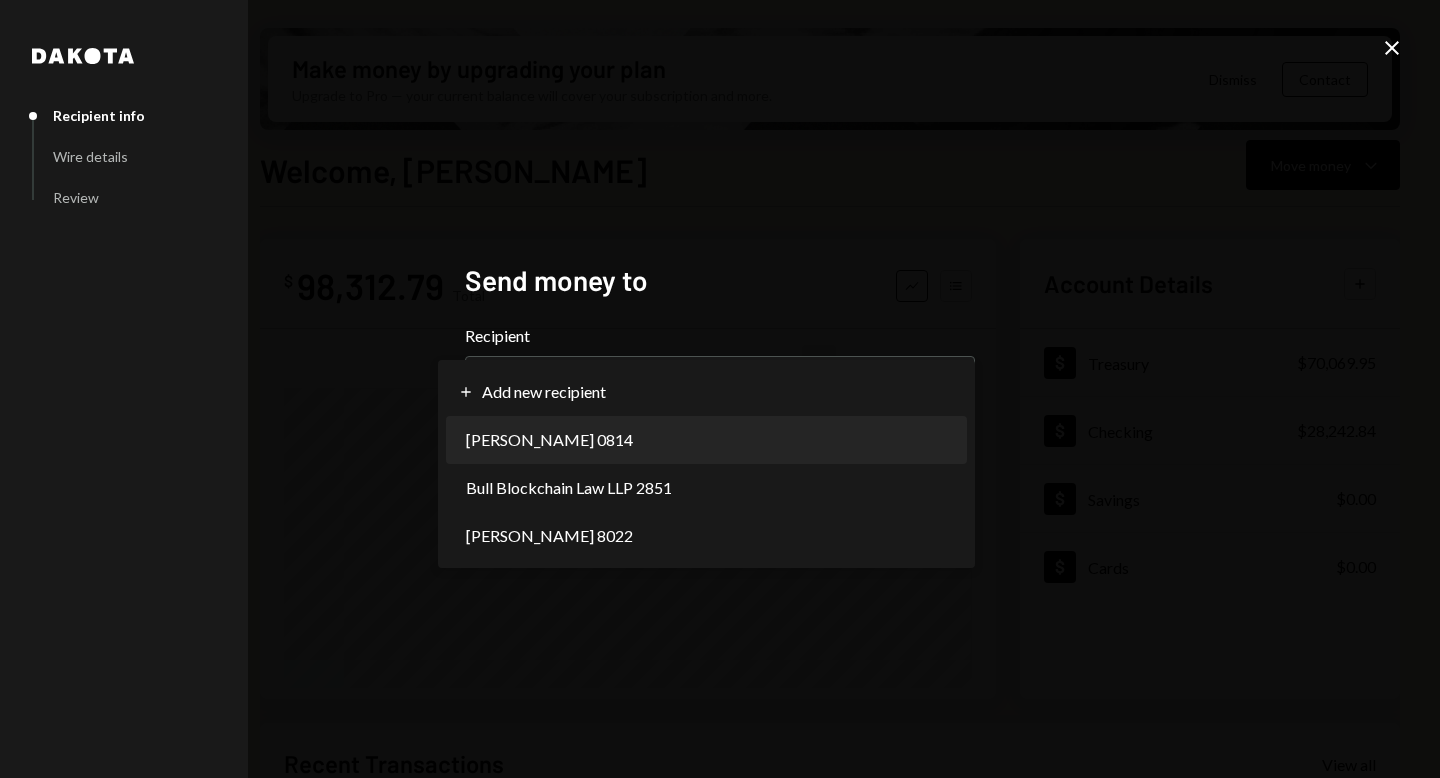 select on "**********" 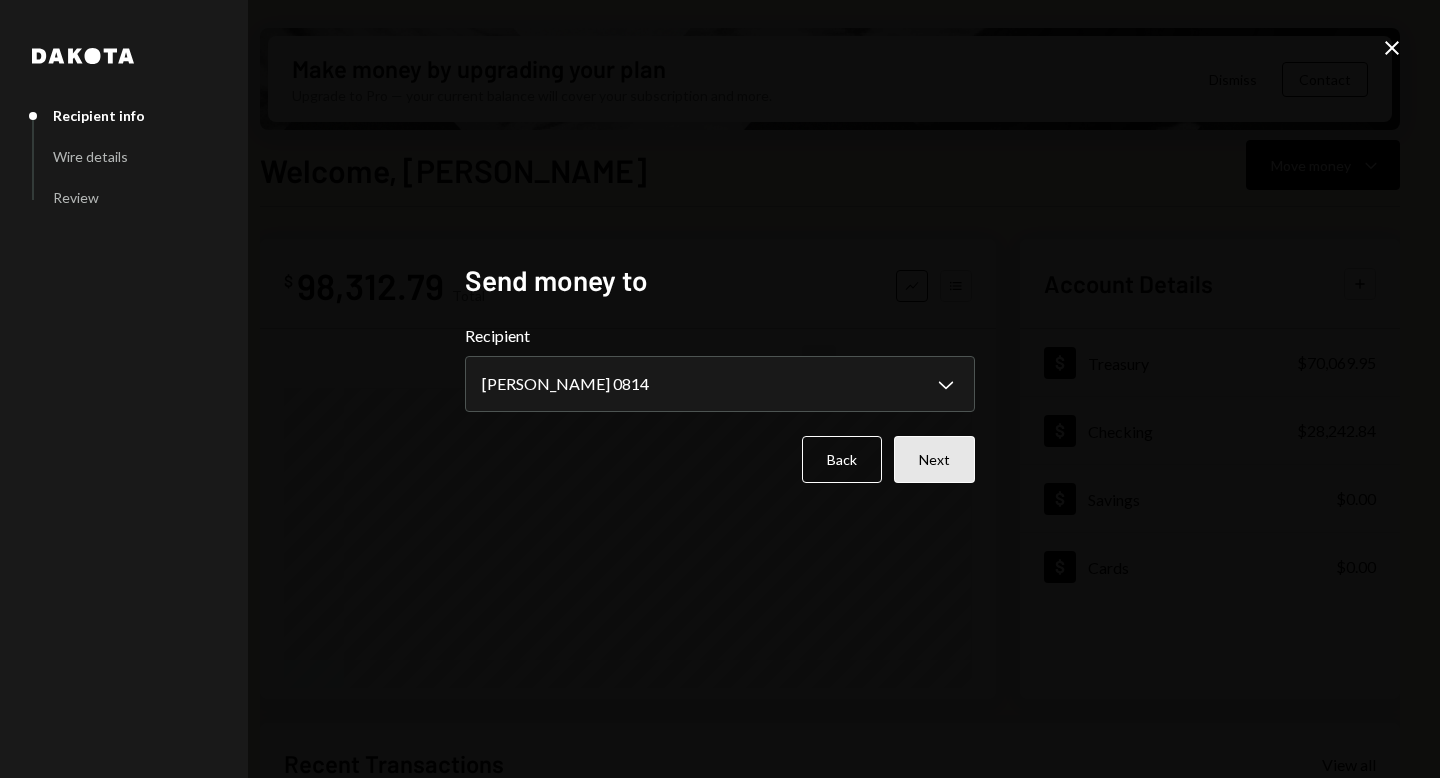 click on "Next" at bounding box center (934, 459) 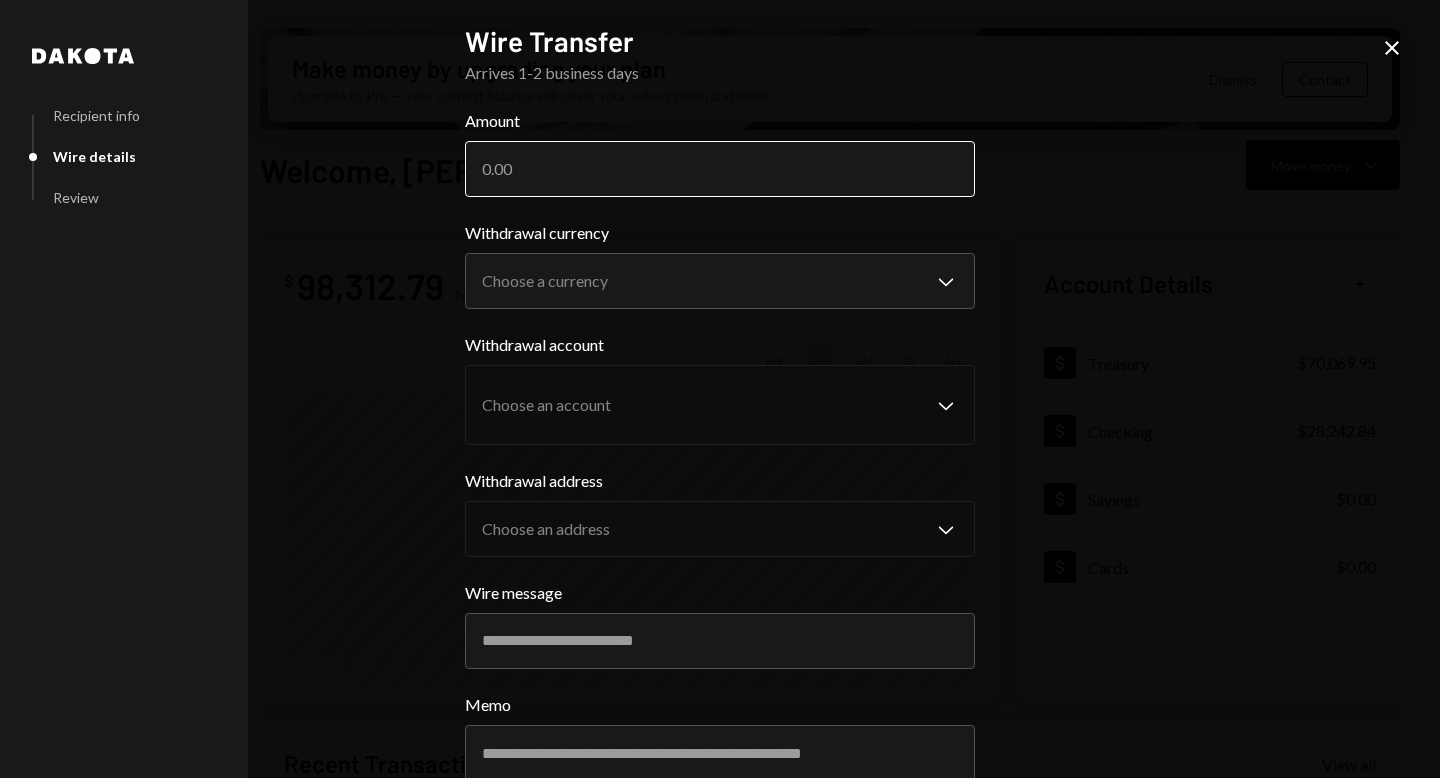 click on "Amount" at bounding box center [720, 169] 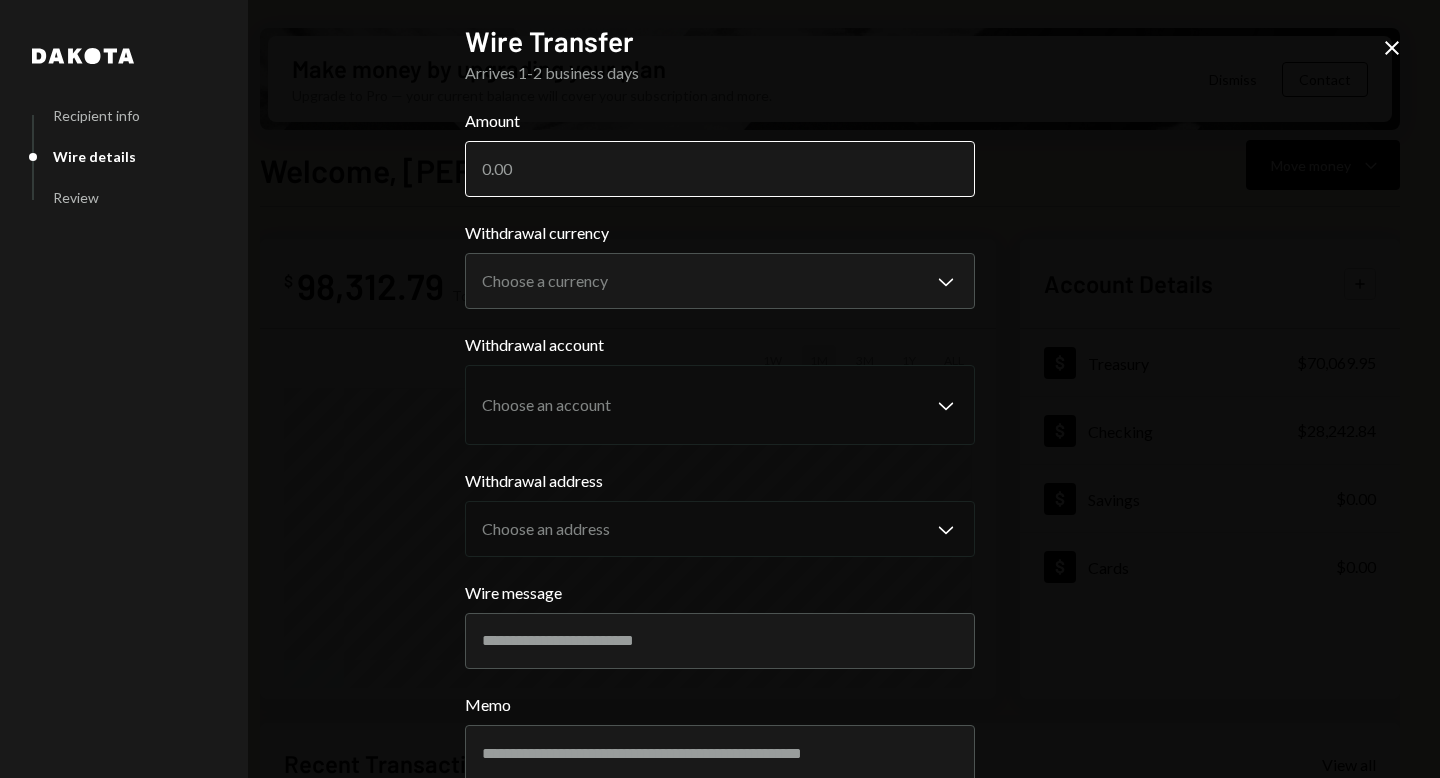 paste on "1166" 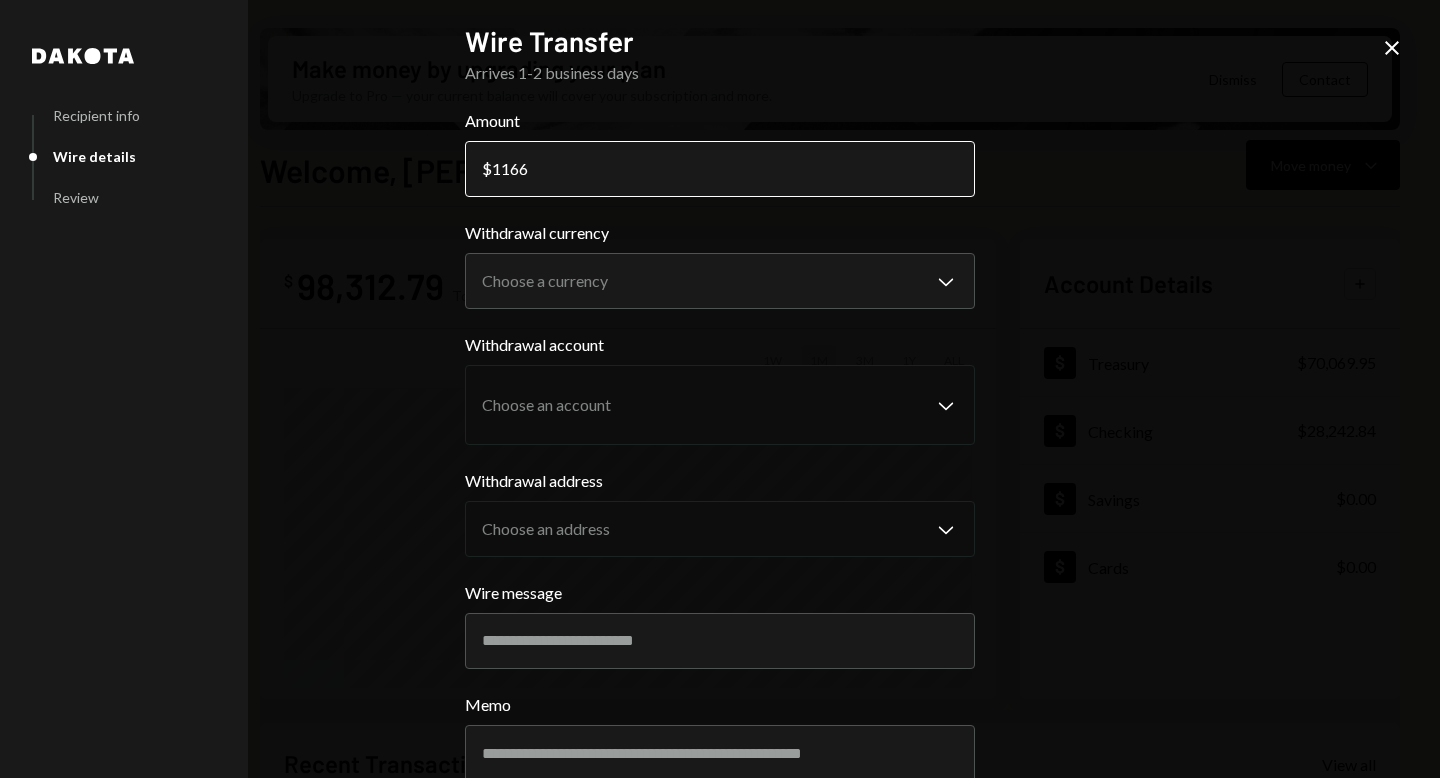 click on "1166" at bounding box center [720, 169] 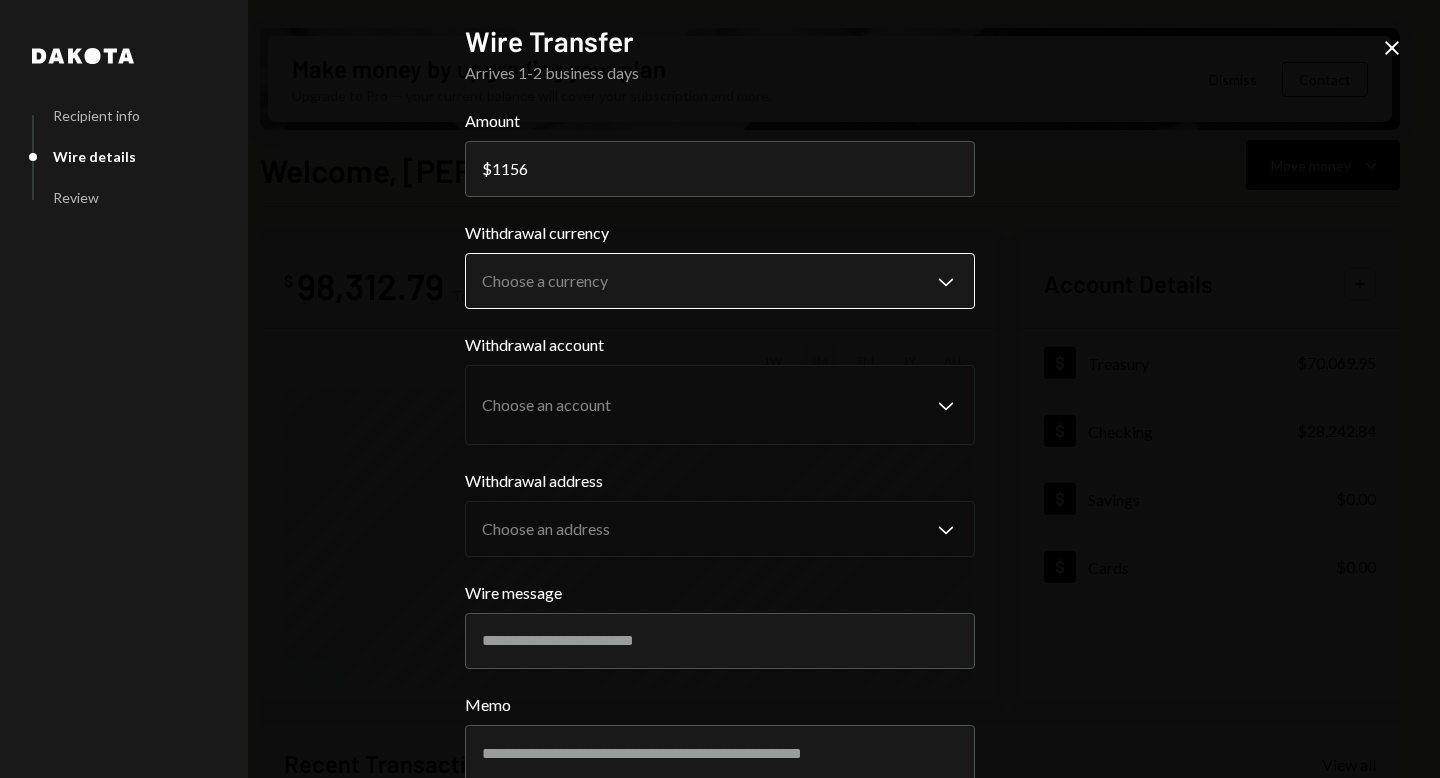 type on "1156" 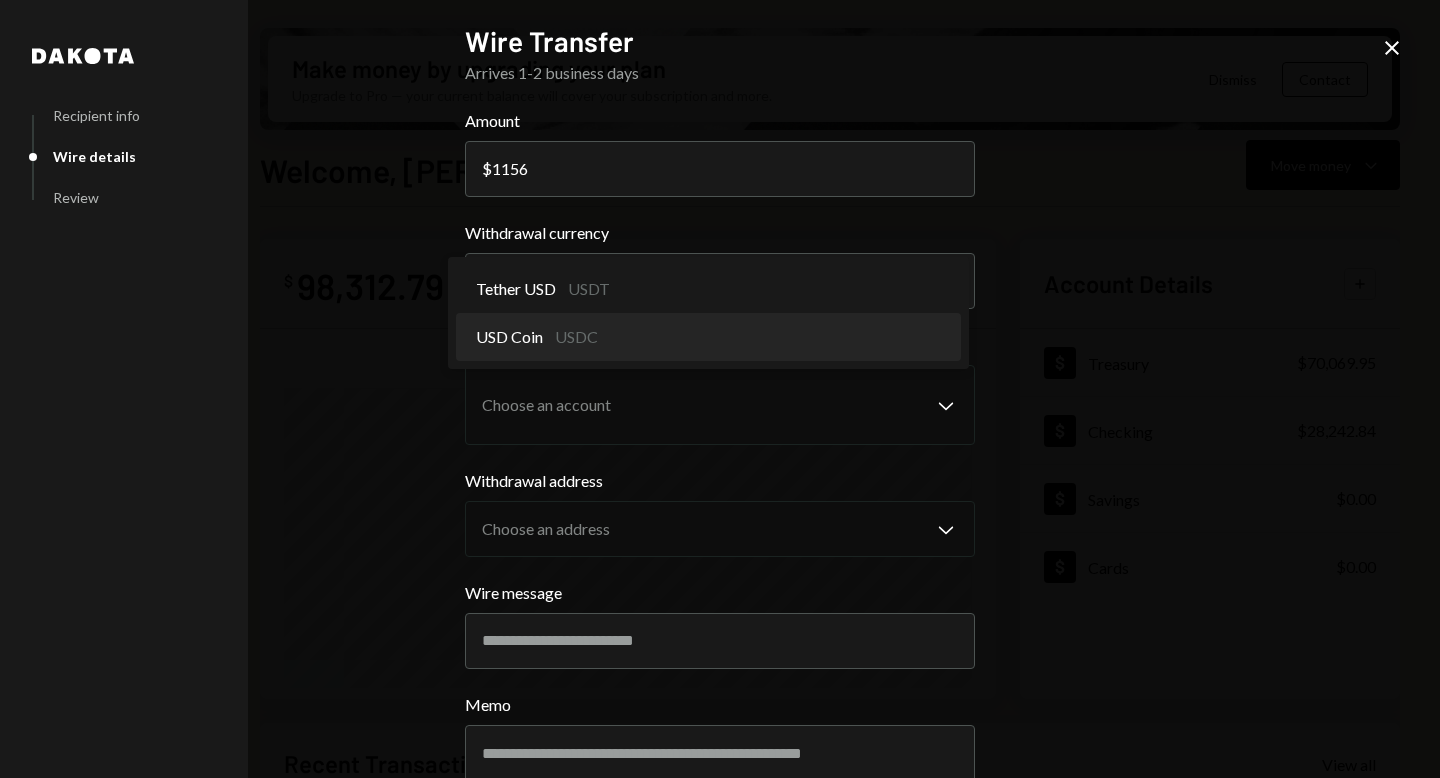select on "****" 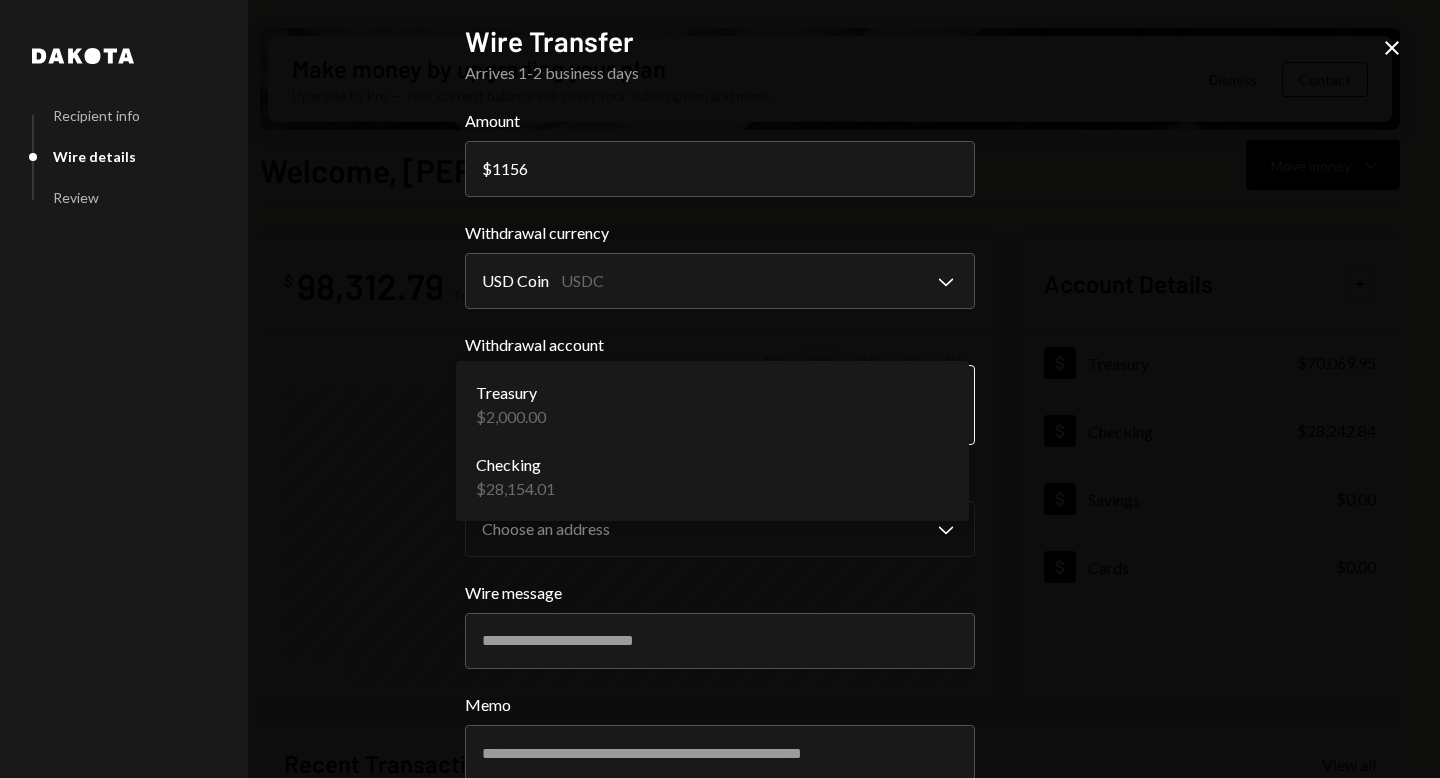 click on "D Dystopia Digital... Caret Down Home Home Inbox Inbox Activities Transactions Accounts Accounts Caret Down Treasury $70,069.95 Checking $28,242.84 Savings $0.00 Cards $0.00 Dollar Rewards User Recipients Team Team Make money by upgrading your plan Upgrade to Pro — your current balance will cover your subscription and more. Dismiss Contact Welcome, [PERSON_NAME] Move money Caret Down $ 98,312.79 Total Graph Accounts 1W 1M 3M 1Y ALL Account Details Plus Dollar Treasury $70,069.95 Dollar Checking $28,242.84 Dollar Savings $0.00 Dollar Cards $0.00 Recent Transactions View all Type Initiated By Initiated At Account Status Bank Payment $20.00 [PERSON_NAME] [DATE] 12:35 PM Checking Completed Deposit 2,000  USDC 0x7774...E89dEd Copy [DATE] 1:48 PM Treasury Completed Deposit 3,612.1981  USDT 0x7774...E89dEd Copy [DATE] 3:39 PM Treasury Completed Deposit 10,000  USDT 0x7774...E89dEd Copy [DATE] 3:29 PM Treasury Completed Dakota Subscription 45  USDT [PERSON_NAME] [DATE] 7:05 PM Treasury Completed /dashboard $" at bounding box center (720, 389) 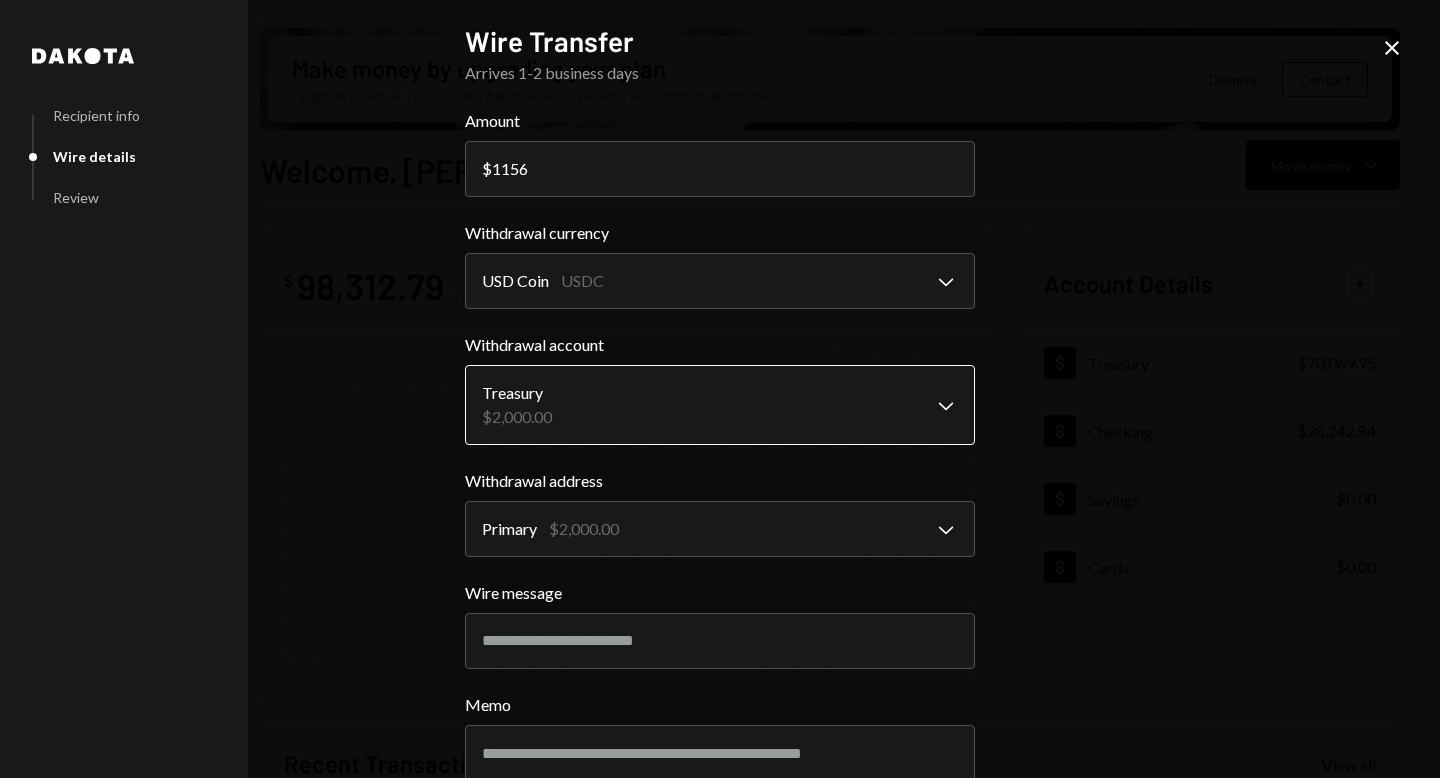 click on "D Dystopia Digital... Caret Down Home Home Inbox Inbox Activities Transactions Accounts Accounts Caret Down Treasury $70,069.95 Checking $28,242.84 Savings $0.00 Cards $0.00 Dollar Rewards User Recipients Team Team Make money by upgrading your plan Upgrade to Pro — your current balance will cover your subscription and more. Dismiss Contact Welcome, [PERSON_NAME] Move money Caret Down $ 98,312.79 Total Graph Accounts 1W 1M 3M 1Y ALL Account Details Plus Dollar Treasury $70,069.95 Dollar Checking $28,242.84 Dollar Savings $0.00 Dollar Cards $0.00 Recent Transactions View all Type Initiated By Initiated At Account Status Bank Payment $20.00 [PERSON_NAME] [DATE] 12:35 PM Checking Completed Deposit 2,000  USDC 0x7774...E89dEd Copy [DATE] 1:48 PM Treasury Completed Deposit 3,612.1981  USDT 0x7774...E89dEd Copy [DATE] 3:39 PM Treasury Completed Deposit 10,000  USDT 0x7774...E89dEd Copy [DATE] 3:29 PM Treasury Completed Dakota Subscription 45  USDT [PERSON_NAME] [DATE] 7:05 PM Treasury Completed /dashboard $" at bounding box center (720, 389) 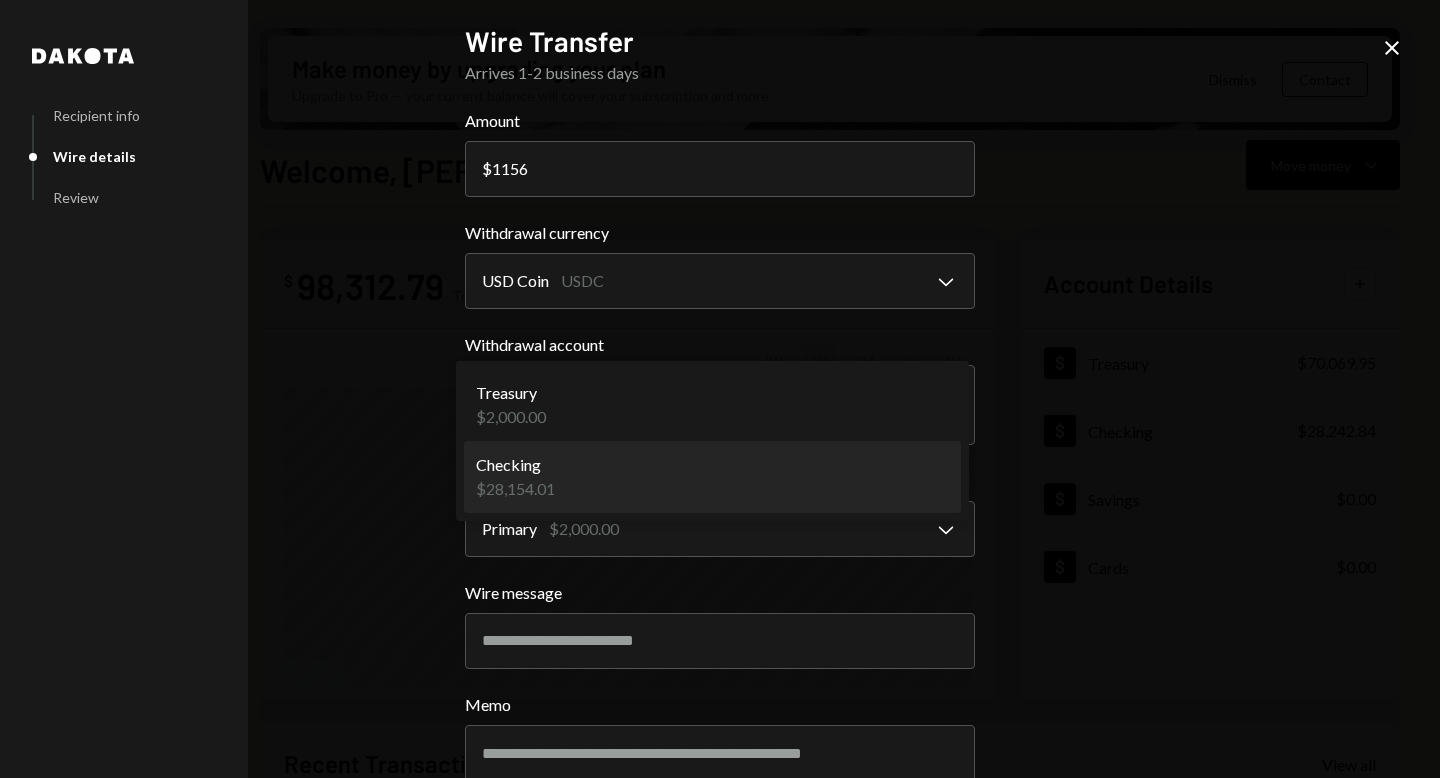 select on "**********" 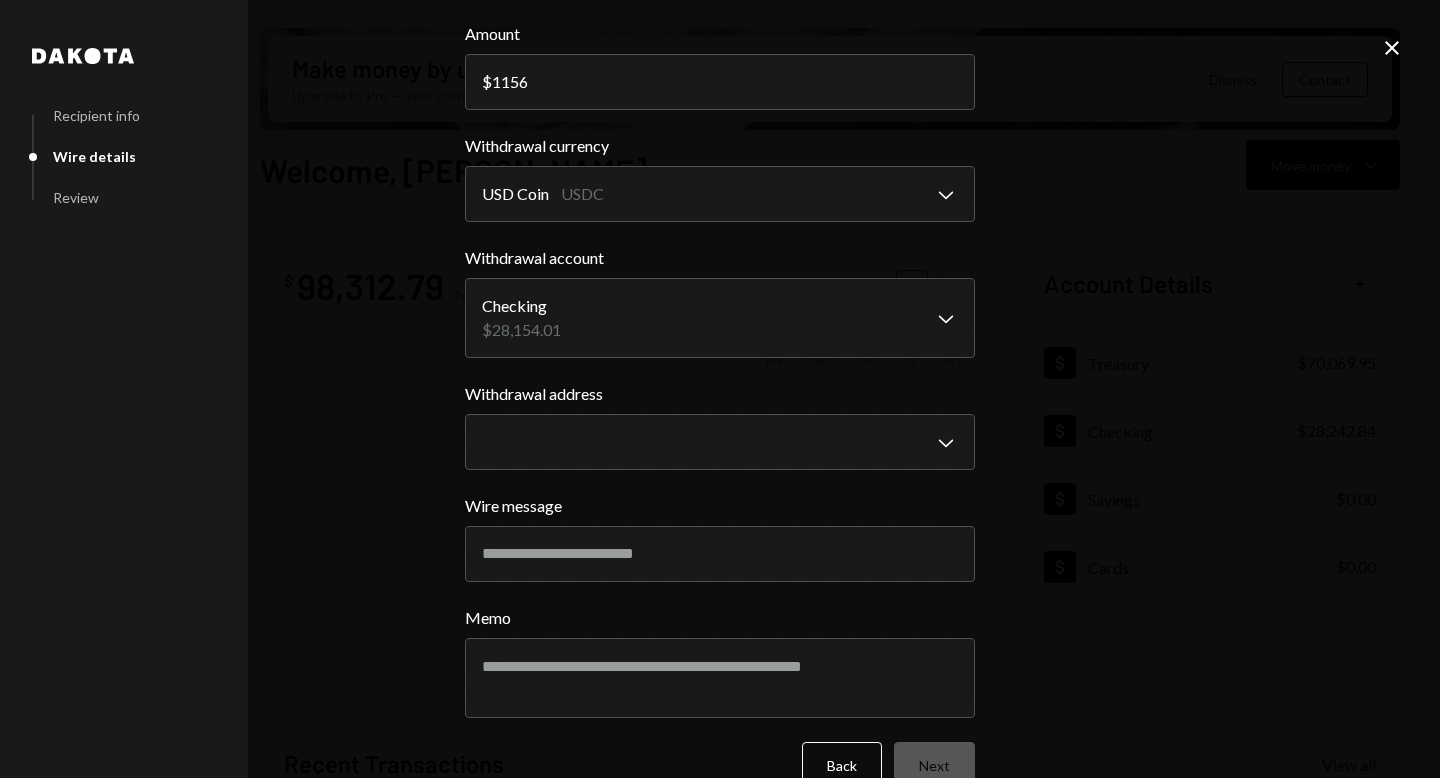 scroll, scrollTop: 122, scrollLeft: 0, axis: vertical 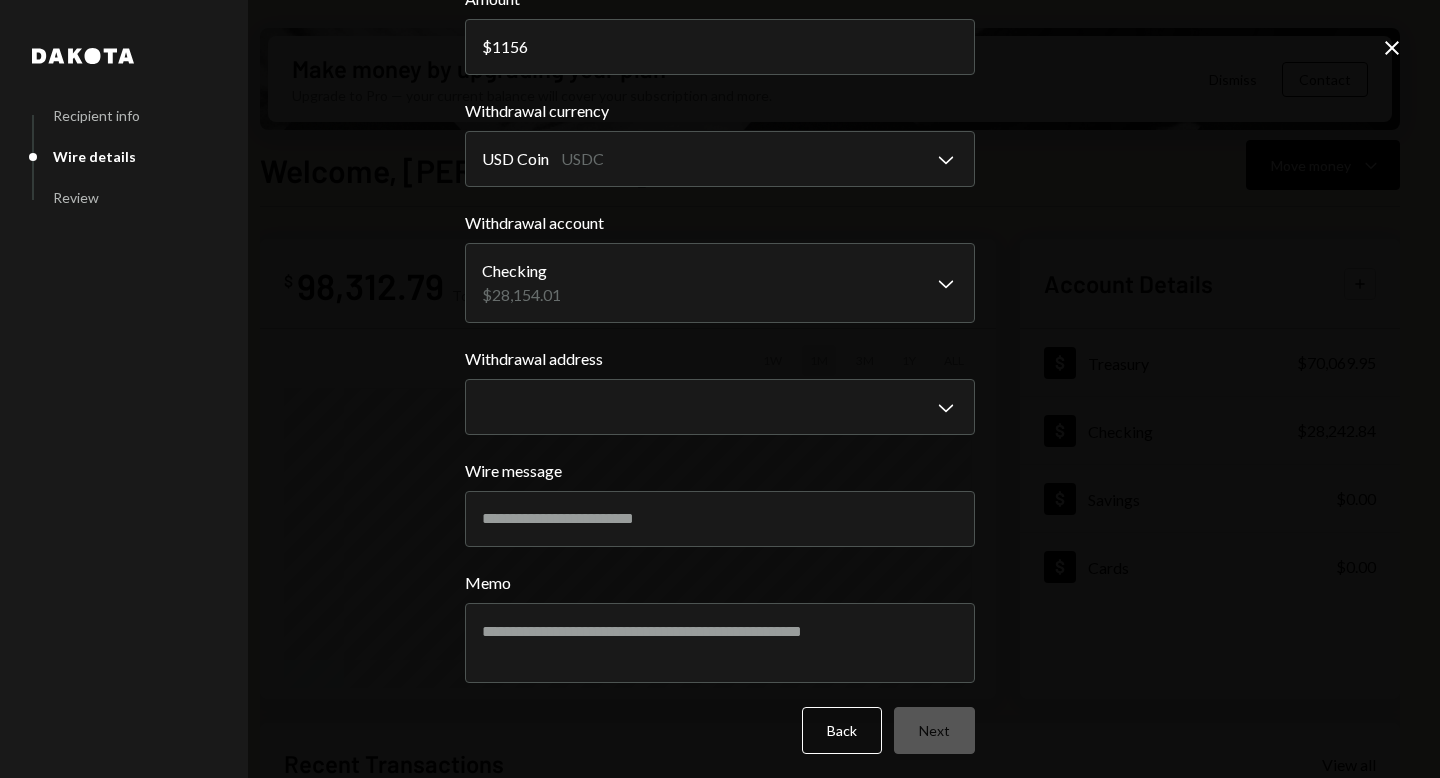 click on "**********" at bounding box center [720, 370] 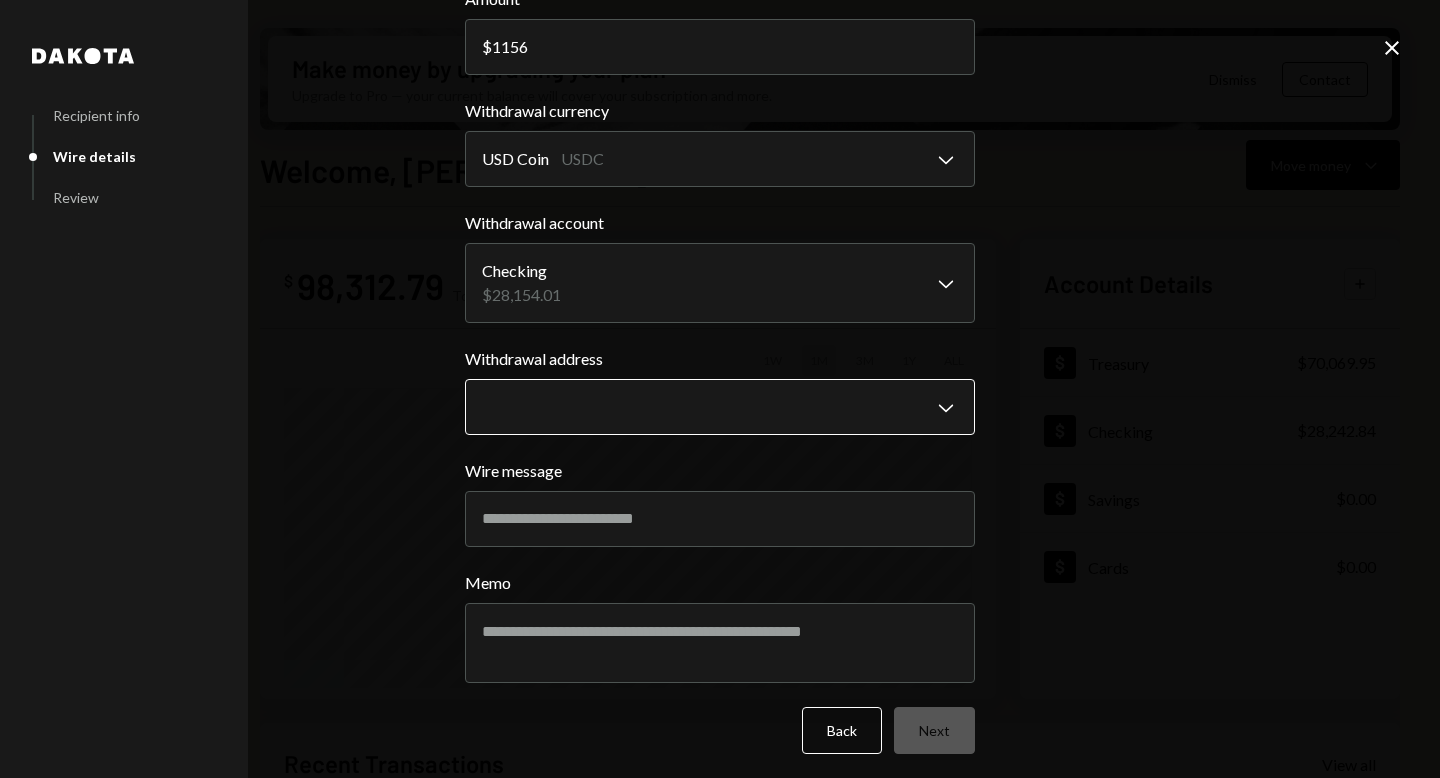 click on "D Dystopia Digital... Caret Down Home Home Inbox Inbox Activities Transactions Accounts Accounts Caret Down Treasury $70,069.95 Checking $28,242.84 Savings $0.00 Cards $0.00 Dollar Rewards User Recipients Team Team Make money by upgrading your plan Upgrade to Pro — your current balance will cover your subscription and more. Dismiss Contact Welcome, [PERSON_NAME] Move money Caret Down $ 98,312.79 Total Graph Accounts 1W 1M 3M 1Y ALL Account Details Plus Dollar Treasury $70,069.95 Dollar Checking $28,242.84 Dollar Savings $0.00 Dollar Cards $0.00 Recent Transactions View all Type Initiated By Initiated At Account Status Bank Payment $20.00 [PERSON_NAME] [DATE] 12:35 PM Checking Completed Deposit 2,000  USDC 0x7774...E89dEd Copy [DATE] 1:48 PM Treasury Completed Deposit 3,612.1981  USDT 0x7774...E89dEd Copy [DATE] 3:39 PM Treasury Completed Deposit 10,000  USDT 0x7774...E89dEd Copy [DATE] 3:29 PM Treasury Completed Dakota Subscription 45  USDT [PERSON_NAME] [DATE] 7:05 PM Treasury Completed /dashboard $" at bounding box center (720, 389) 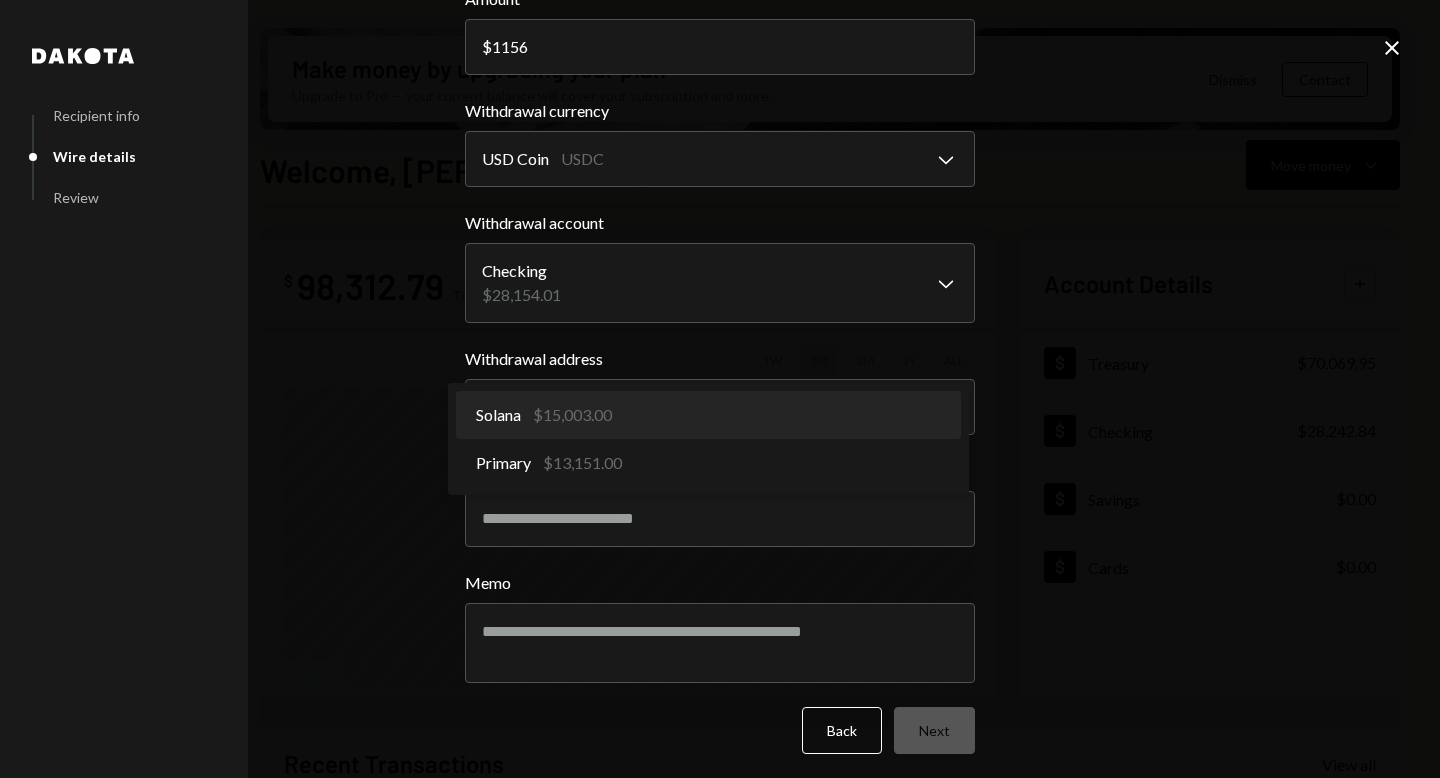 select on "**********" 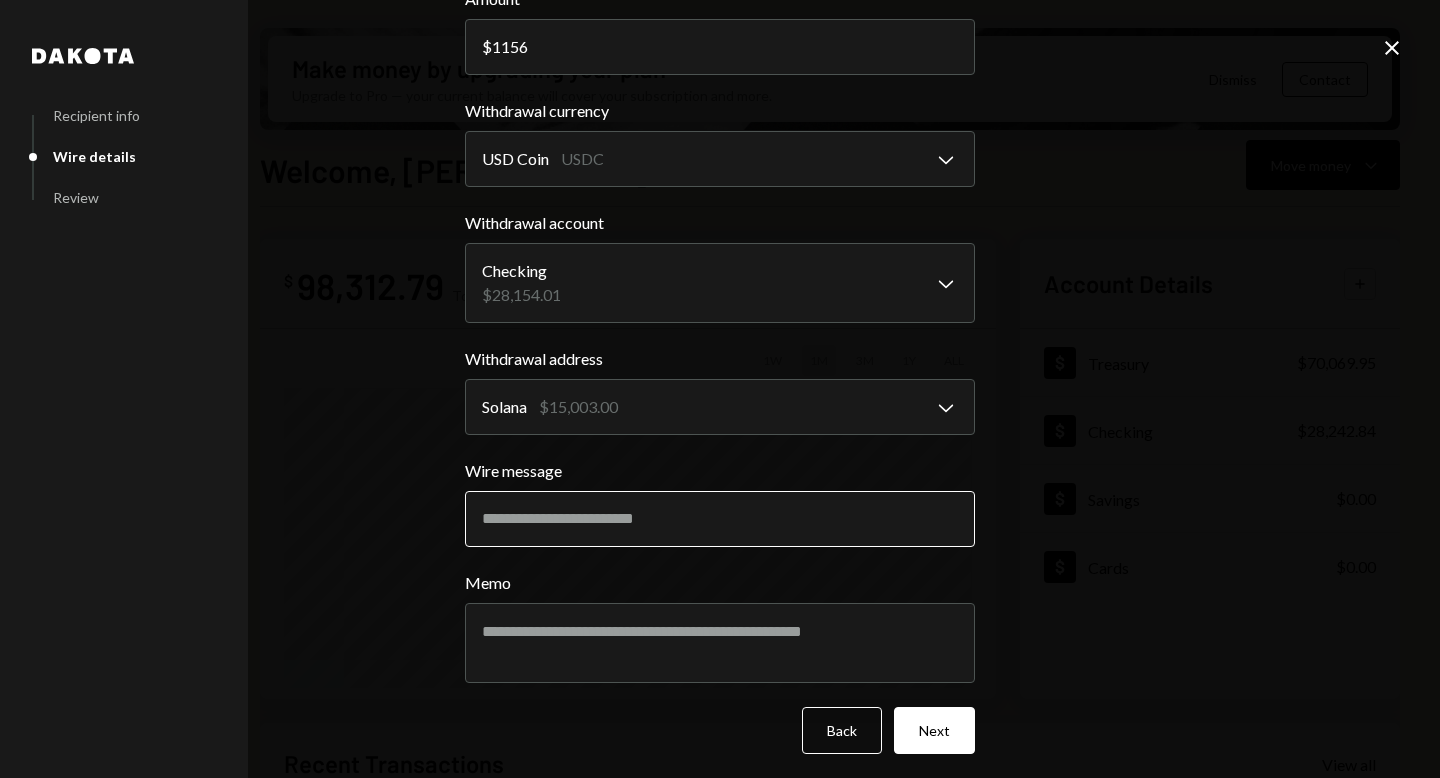 click on "Wire message" at bounding box center (720, 519) 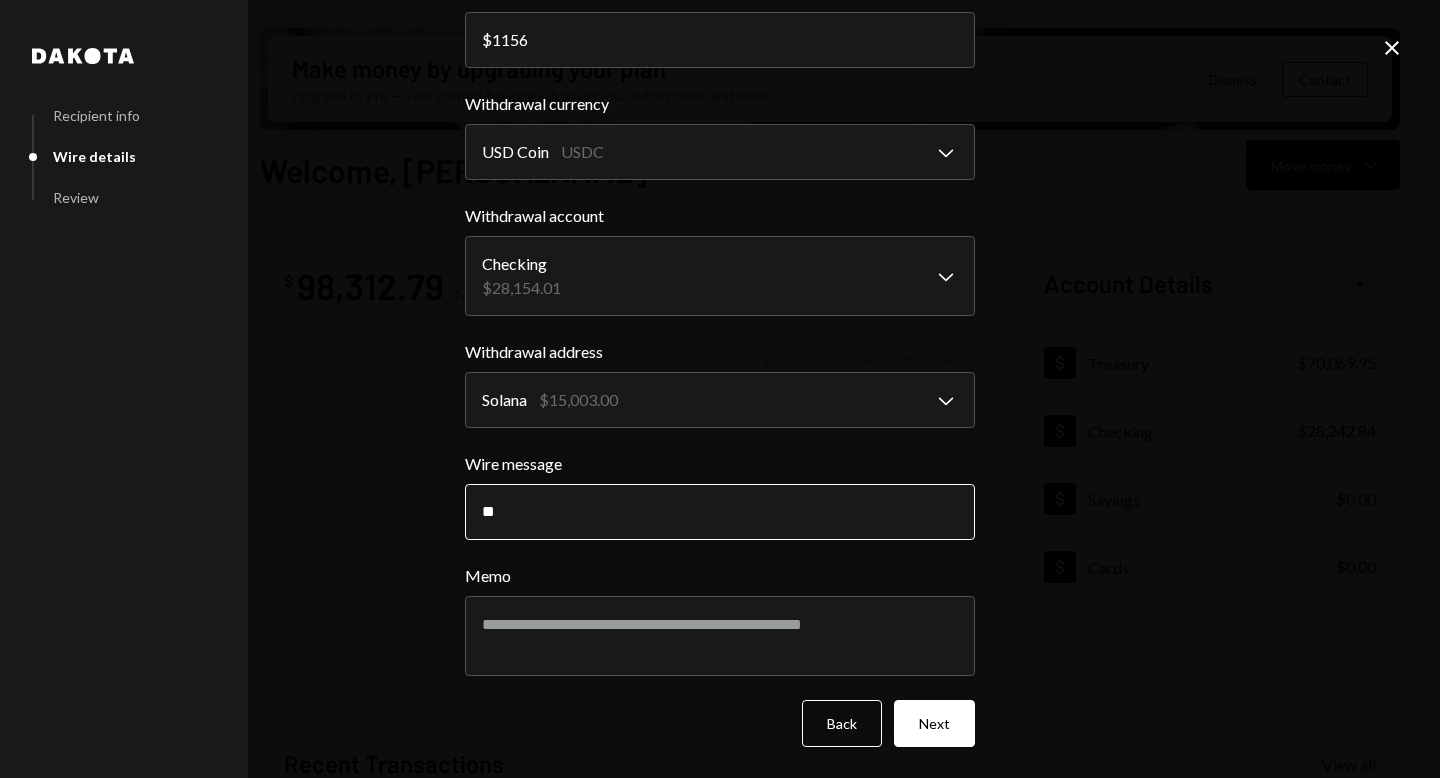 type on "*" 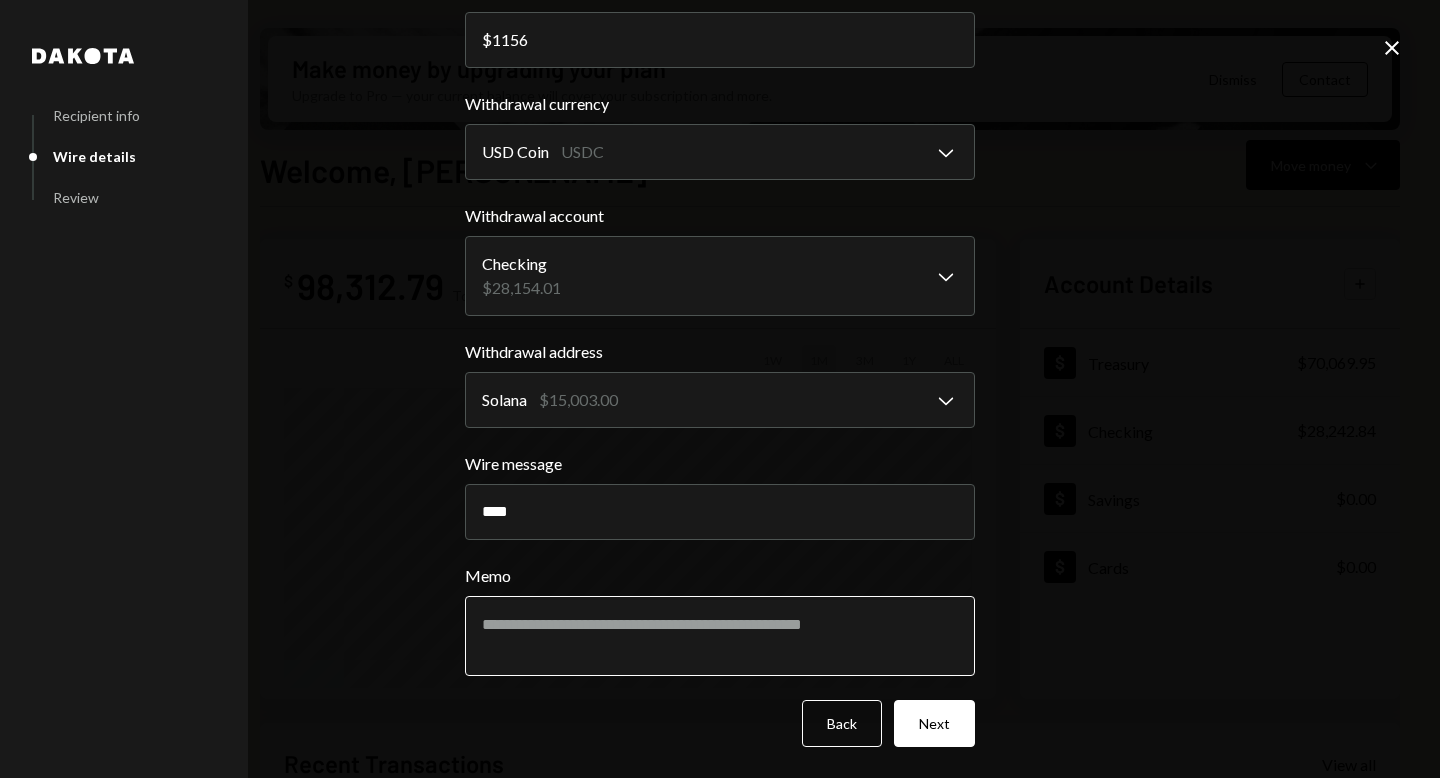 type on "****" 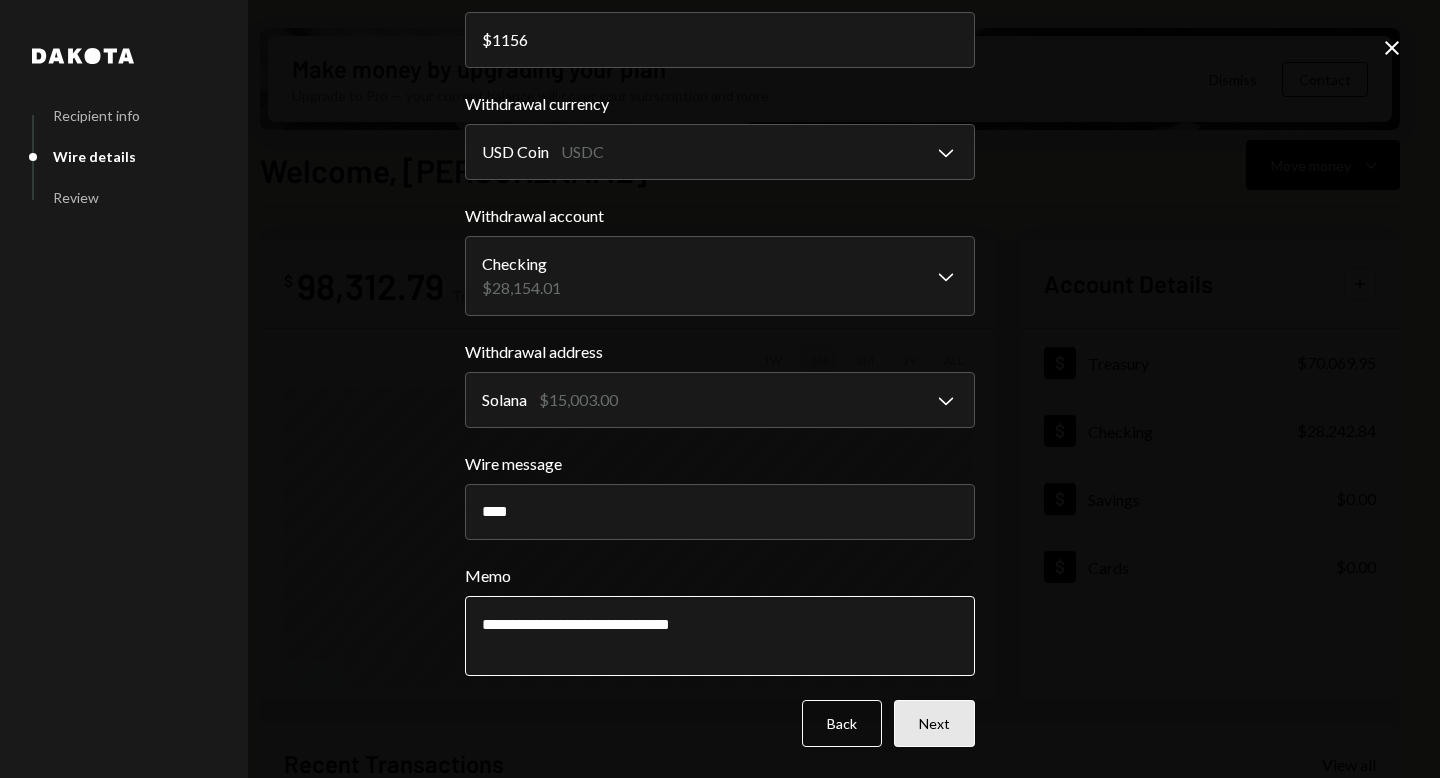 type on "**********" 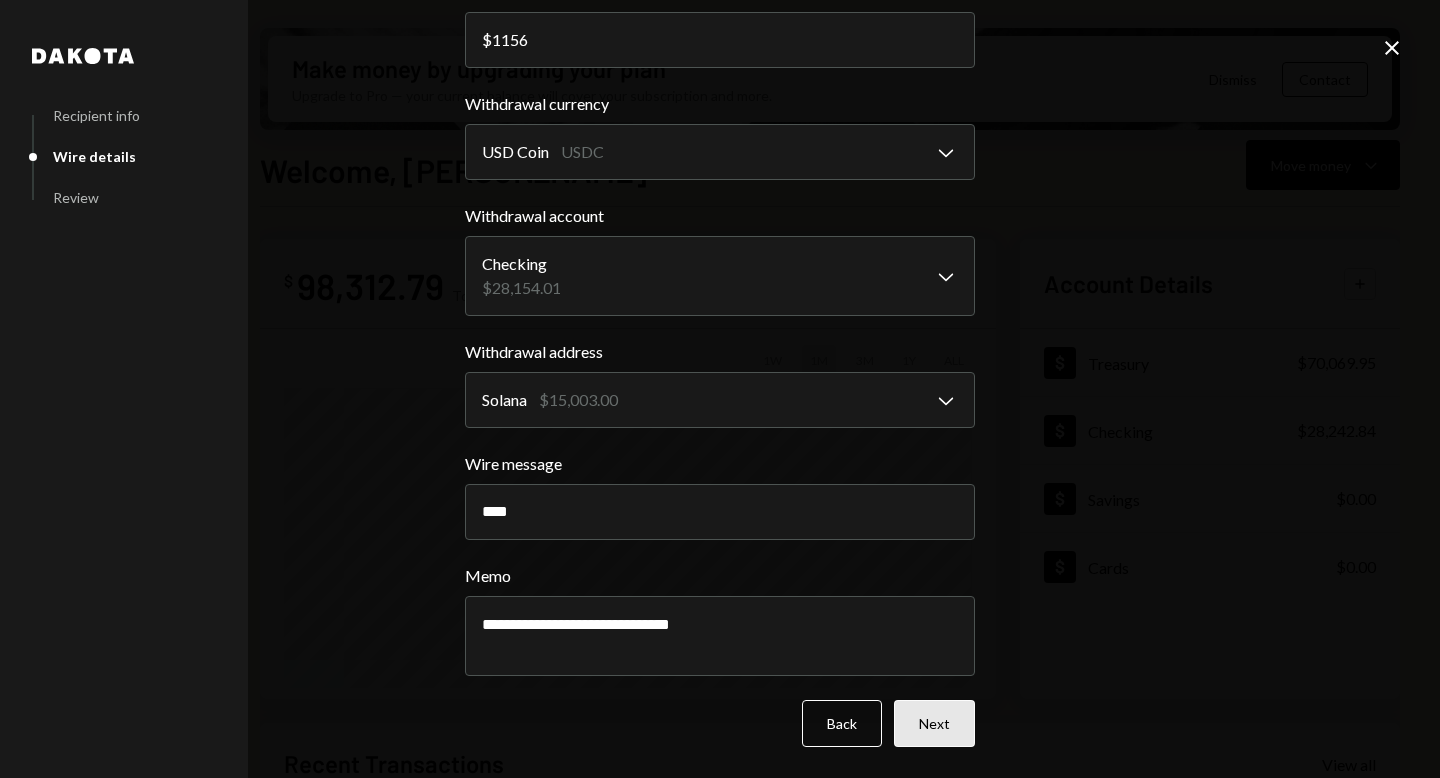 click on "Next" at bounding box center (934, 723) 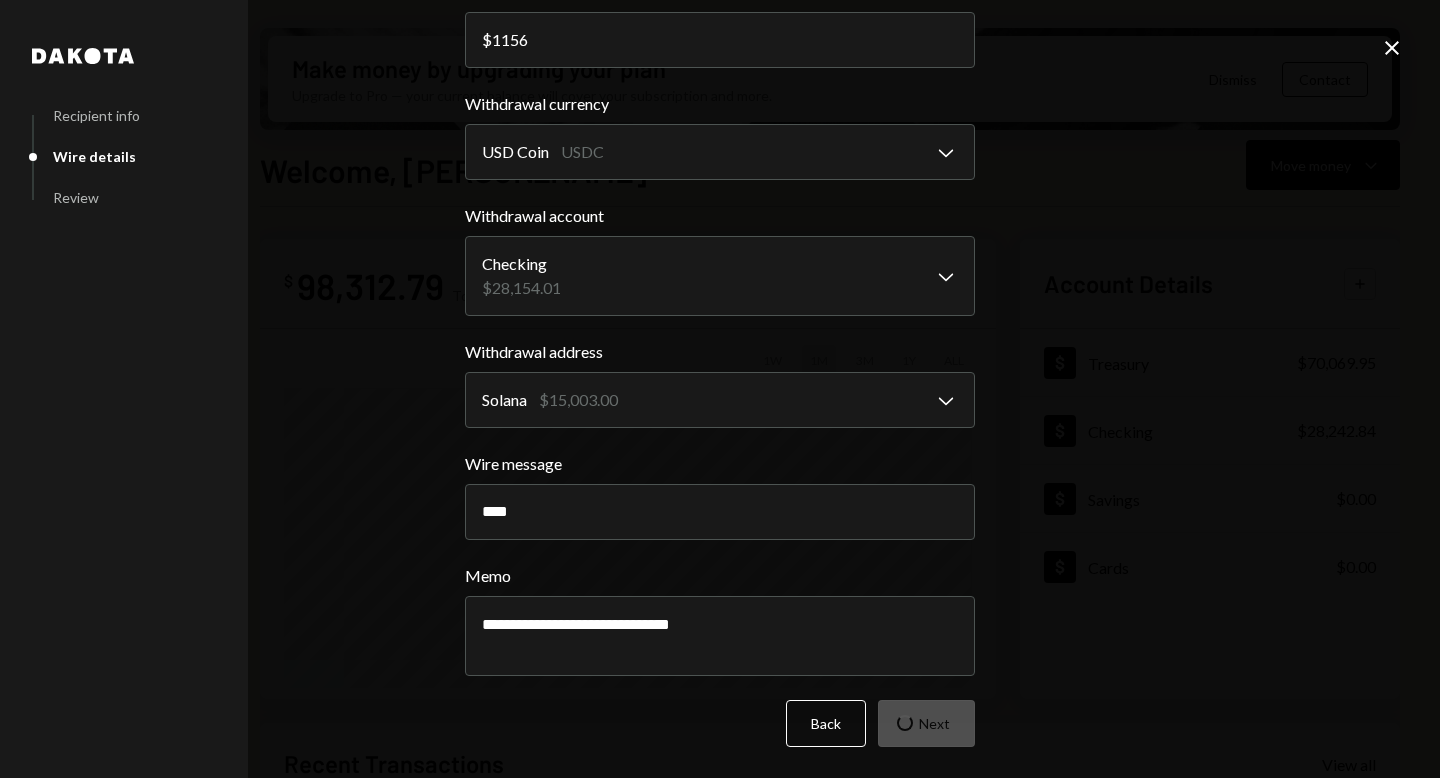 scroll, scrollTop: 0, scrollLeft: 0, axis: both 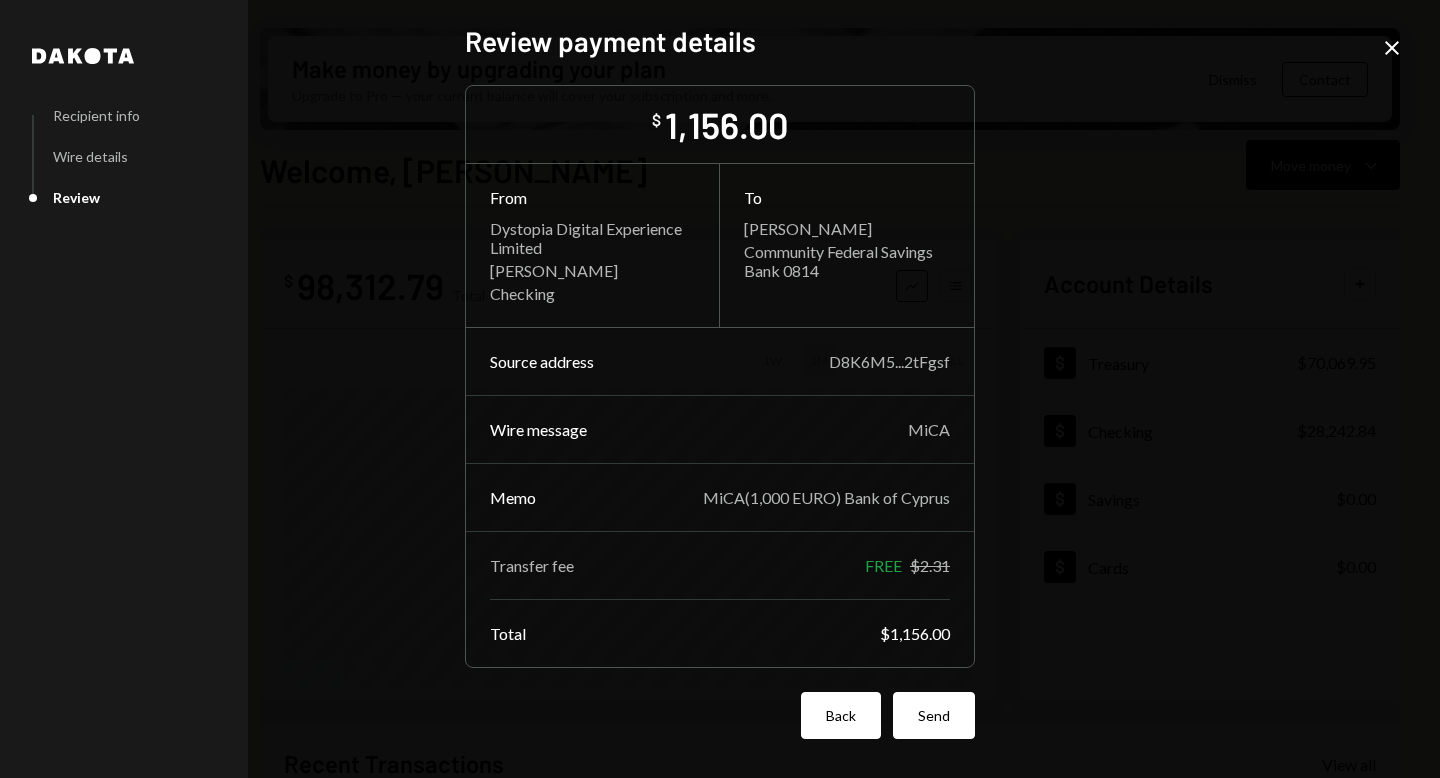 click on "Back" at bounding box center (841, 715) 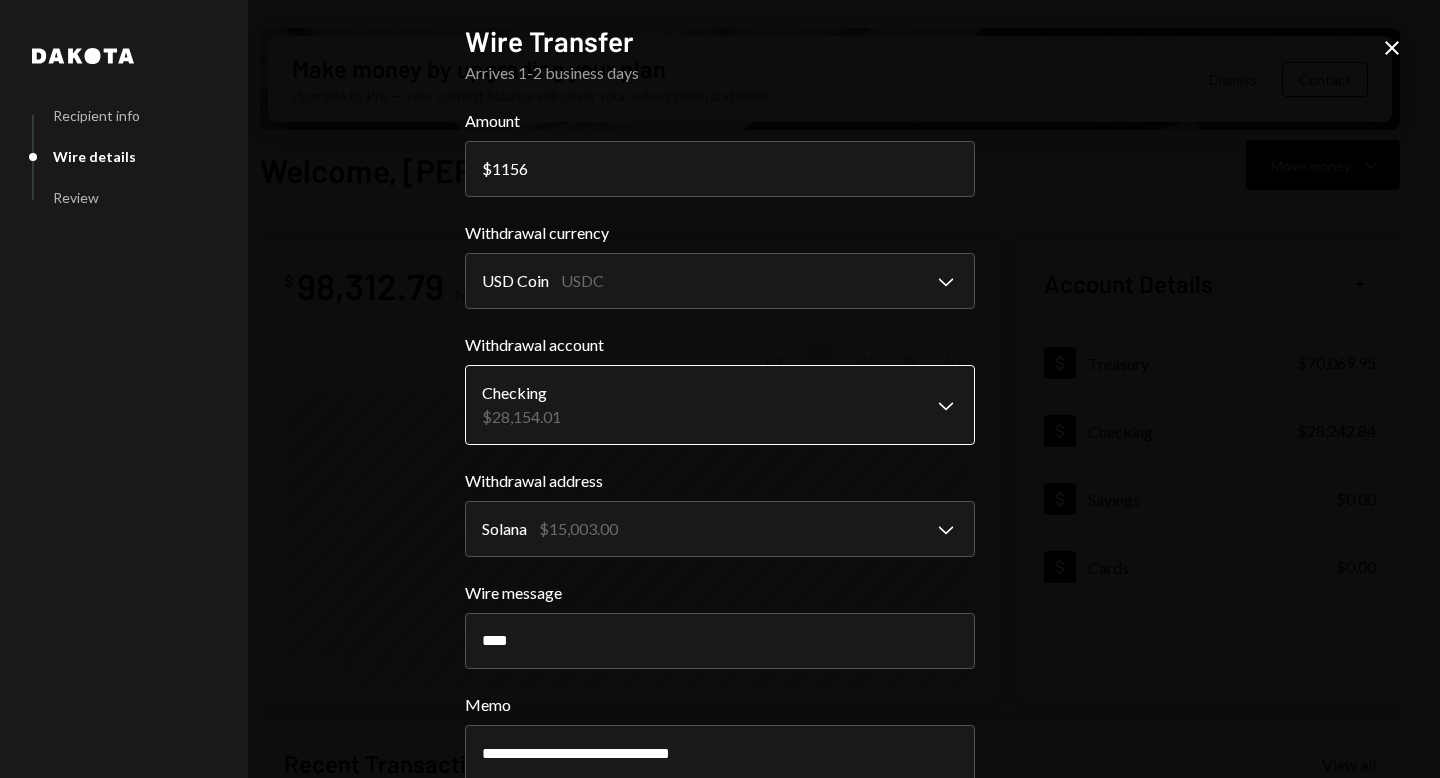 scroll, scrollTop: 129, scrollLeft: 0, axis: vertical 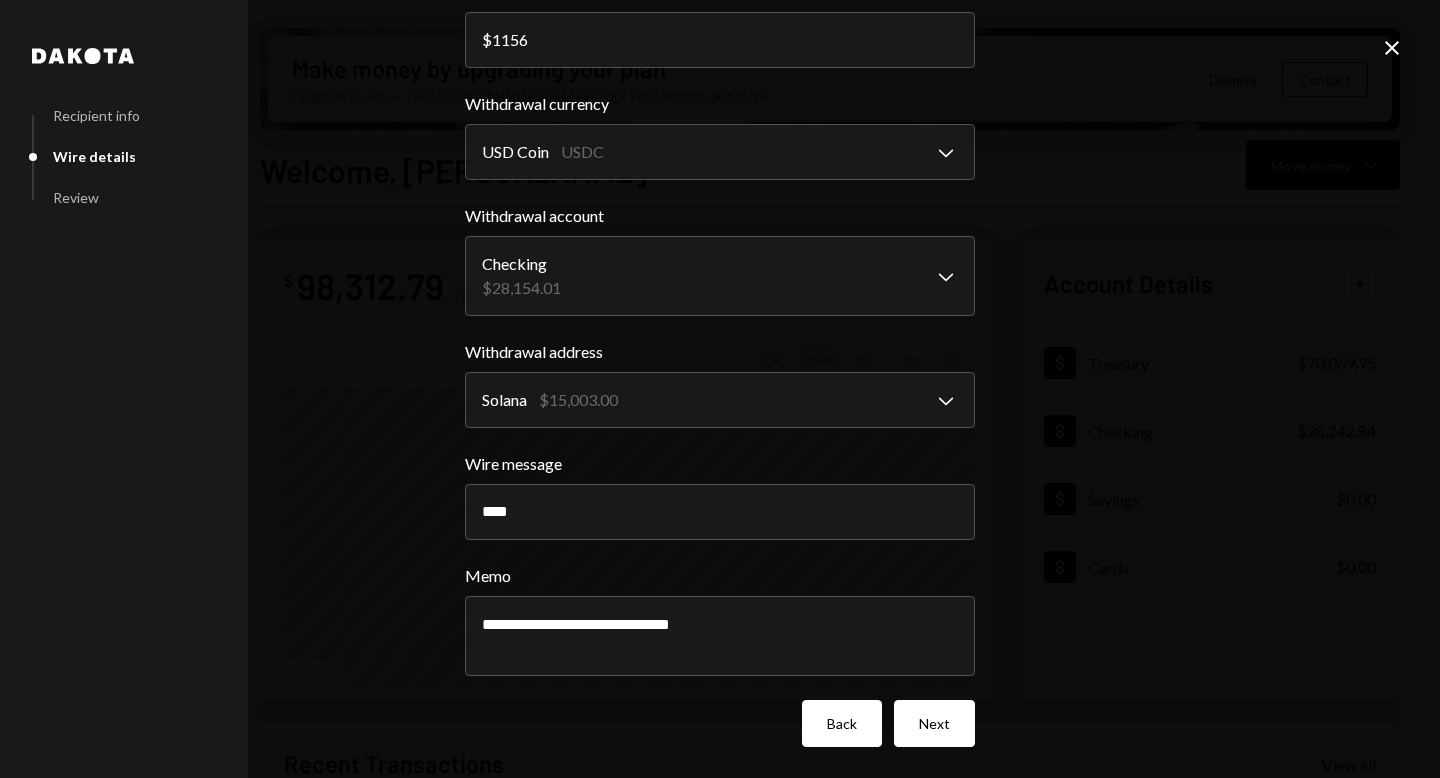 click on "Back" at bounding box center [842, 723] 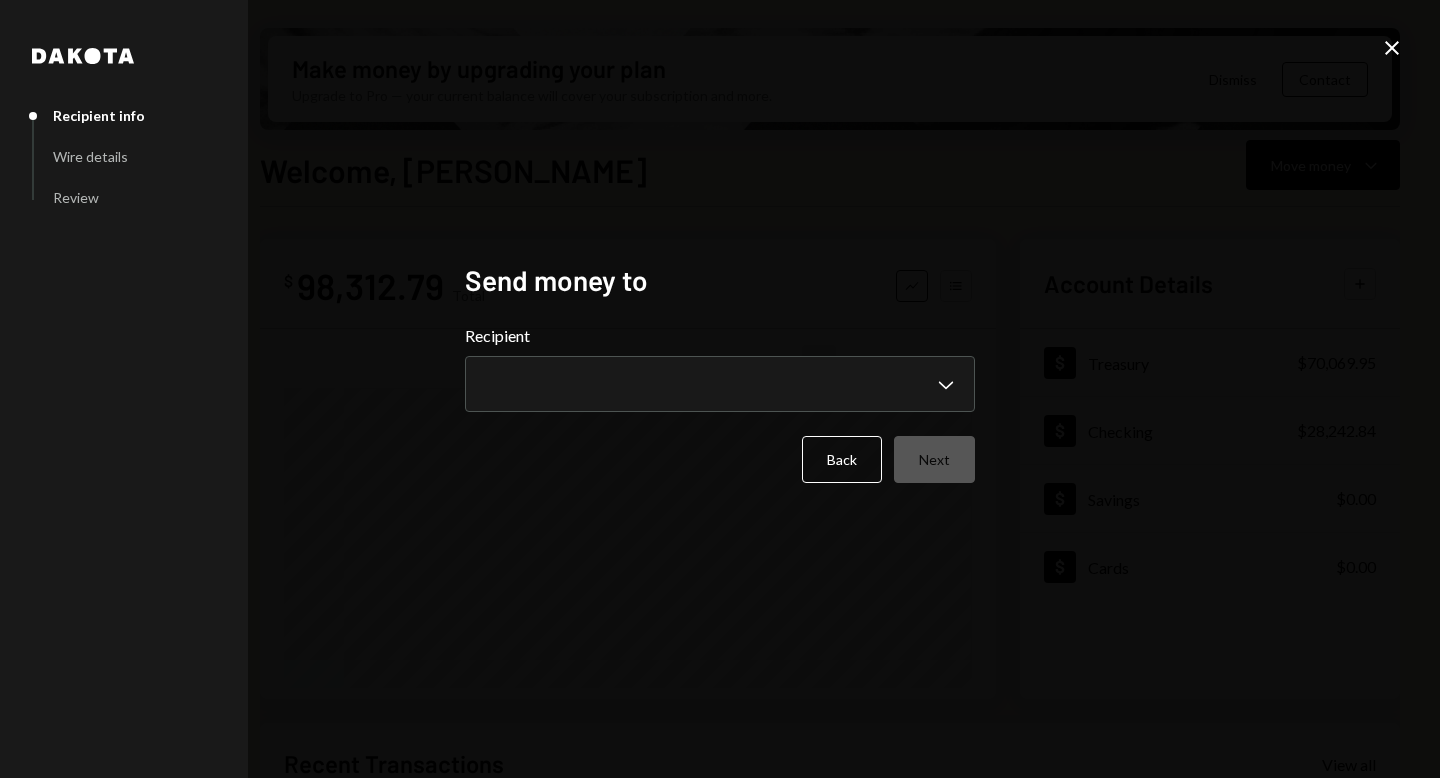 scroll, scrollTop: 0, scrollLeft: 0, axis: both 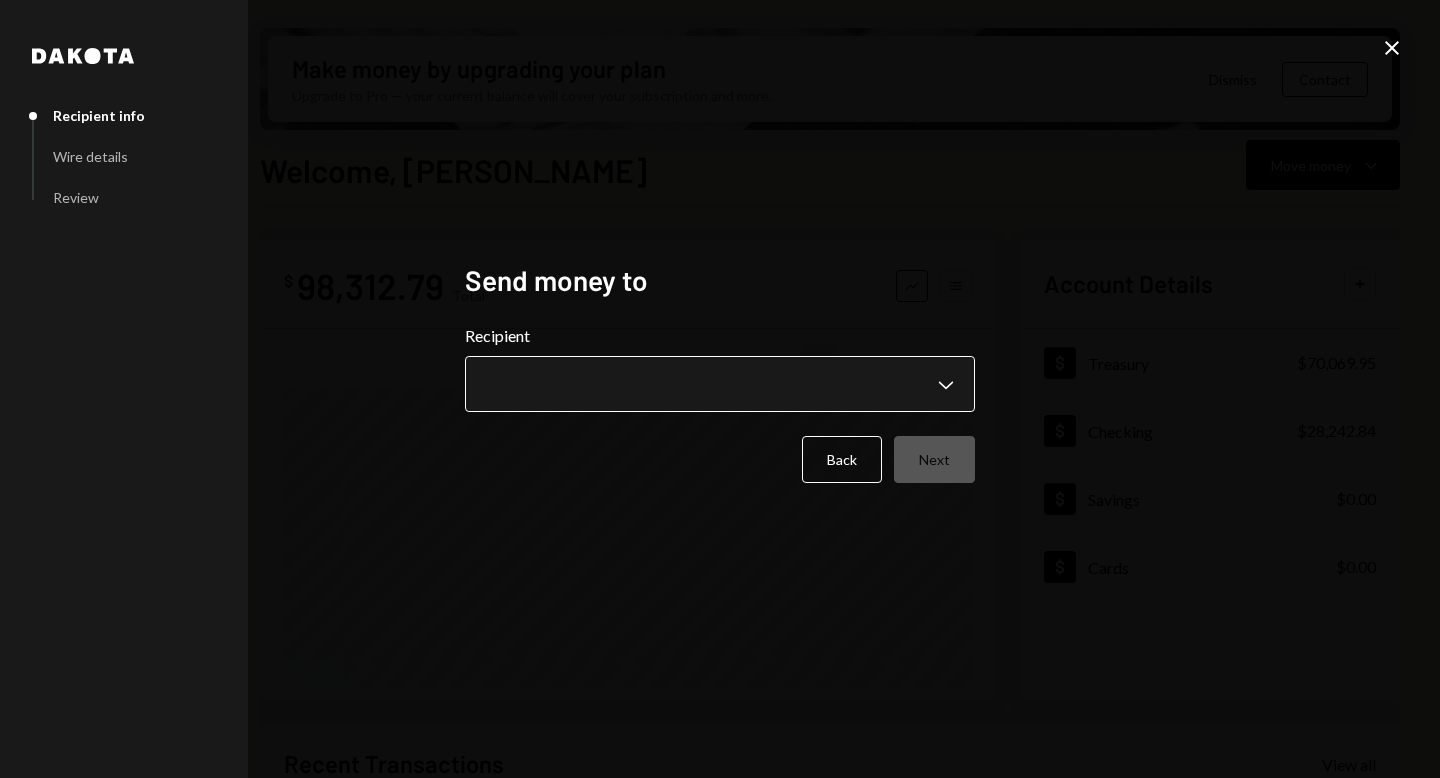 click on "D Dystopia Digital... Caret Down Home Home Inbox Inbox Activities Transactions Accounts Accounts Caret Down Treasury $70,069.95 Checking $28,242.84 Savings $0.00 Cards $0.00 Dollar Rewards User Recipients Team Team Make money by upgrading your plan Upgrade to Pro — your current balance will cover your subscription and more. Dismiss Contact Welcome, [PERSON_NAME] Move money Caret Down $ 98,312.79 Total Graph Accounts 1W 1M 3M 1Y ALL Account Details Plus Dollar Treasury $70,069.95 Dollar Checking $28,242.84 Dollar Savings $0.00 Dollar Cards $0.00 Recent Transactions View all Type Initiated By Initiated At Account Status Bank Payment $20.00 [PERSON_NAME] [DATE] 12:35 PM Checking Completed Deposit 2,000  USDC 0x7774...E89dEd Copy [DATE] 1:48 PM Treasury Completed Deposit 3,612.1981  USDT 0x7774...E89dEd Copy [DATE] 3:39 PM Treasury Completed Deposit 10,000  USDT 0x7774...E89dEd Copy [DATE] 3:29 PM Treasury Completed Dakota Subscription 45  USDT [PERSON_NAME] [DATE] 7:05 PM Treasury Completed /dashboard Back" at bounding box center (720, 389) 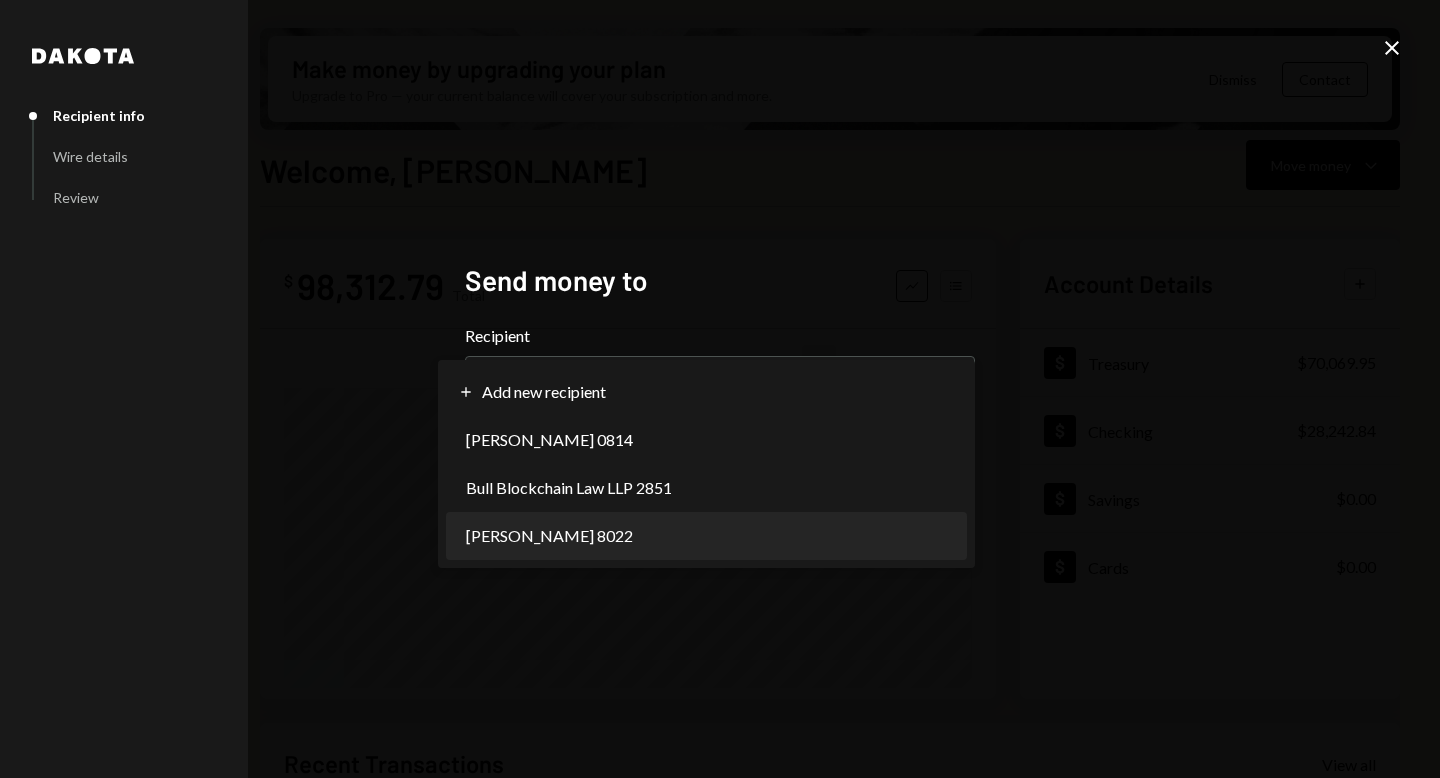 select on "**********" 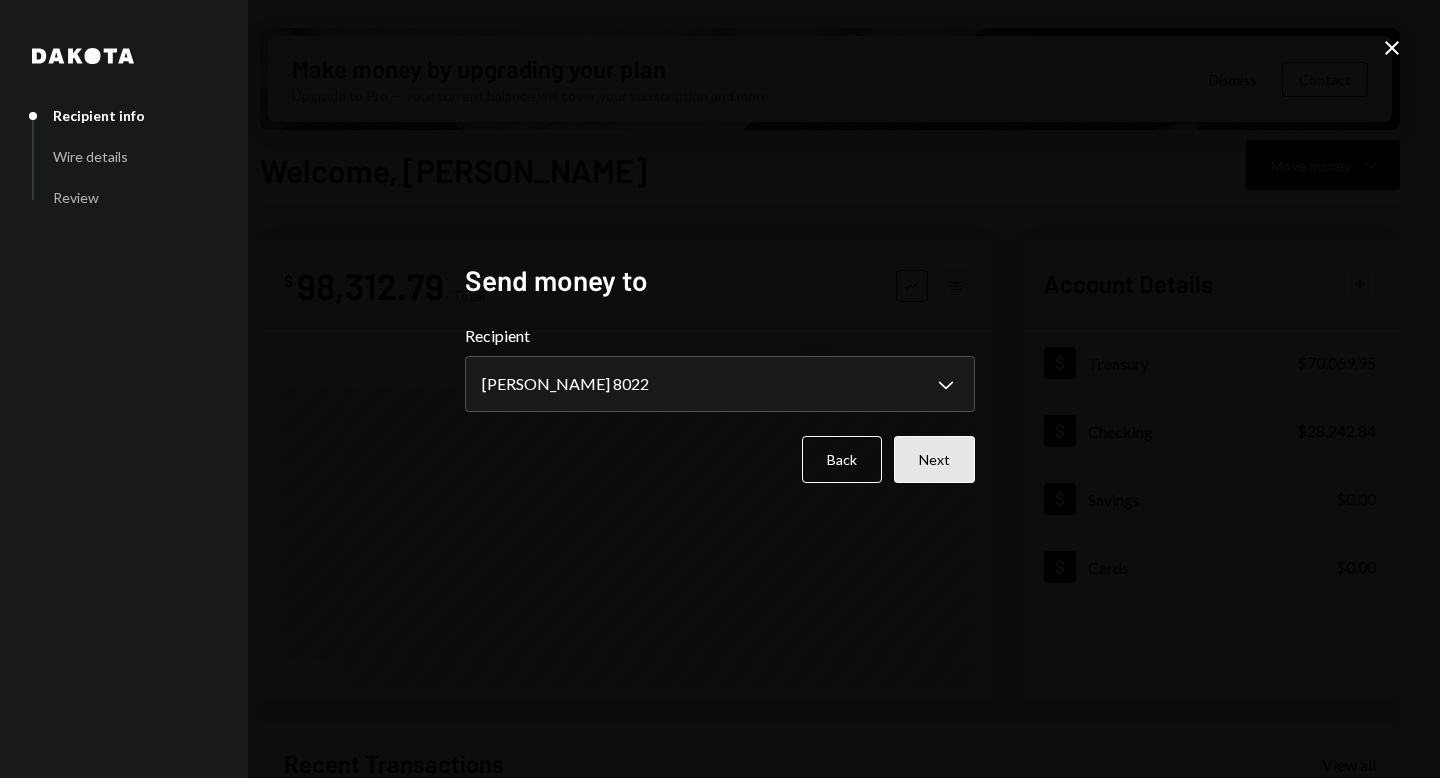 click on "Next" at bounding box center (934, 459) 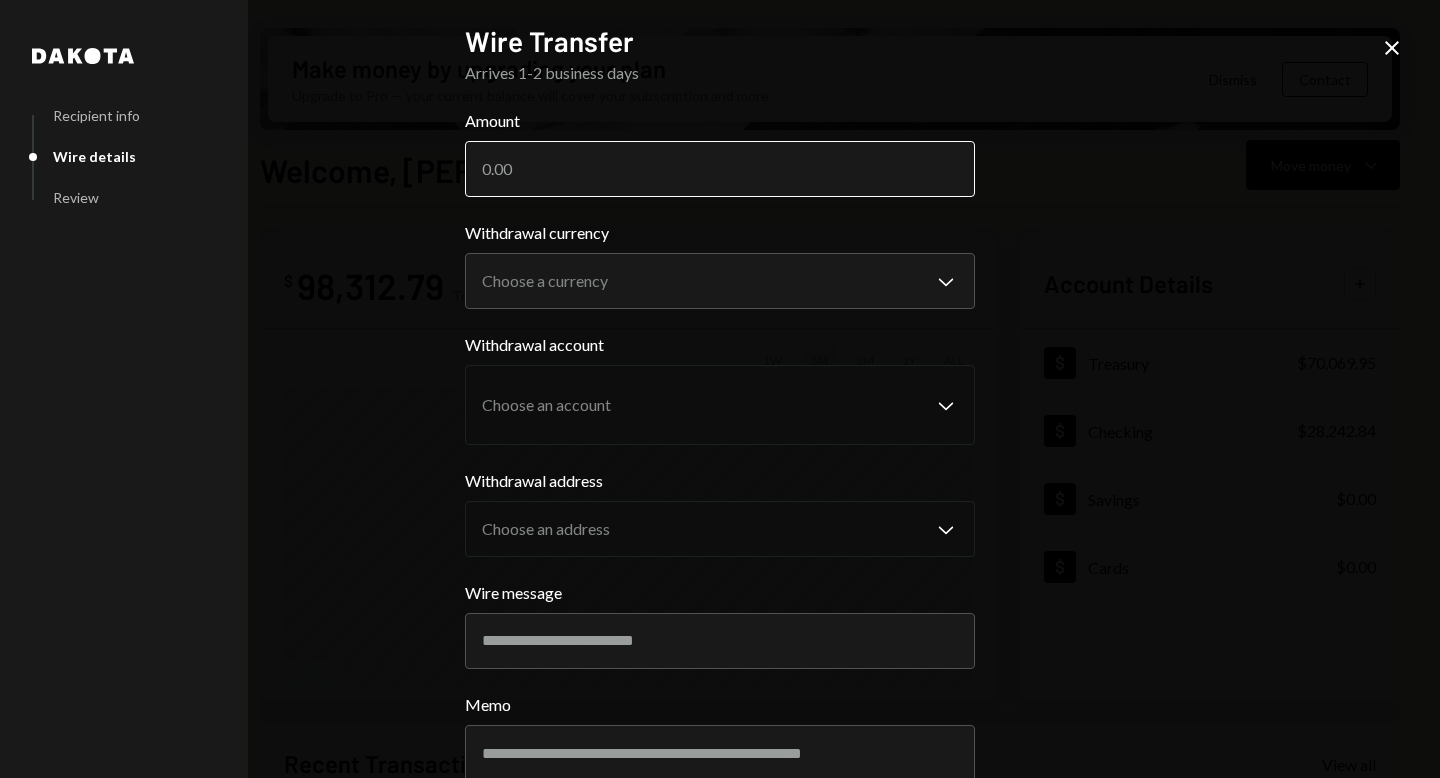 click on "Amount" at bounding box center [720, 169] 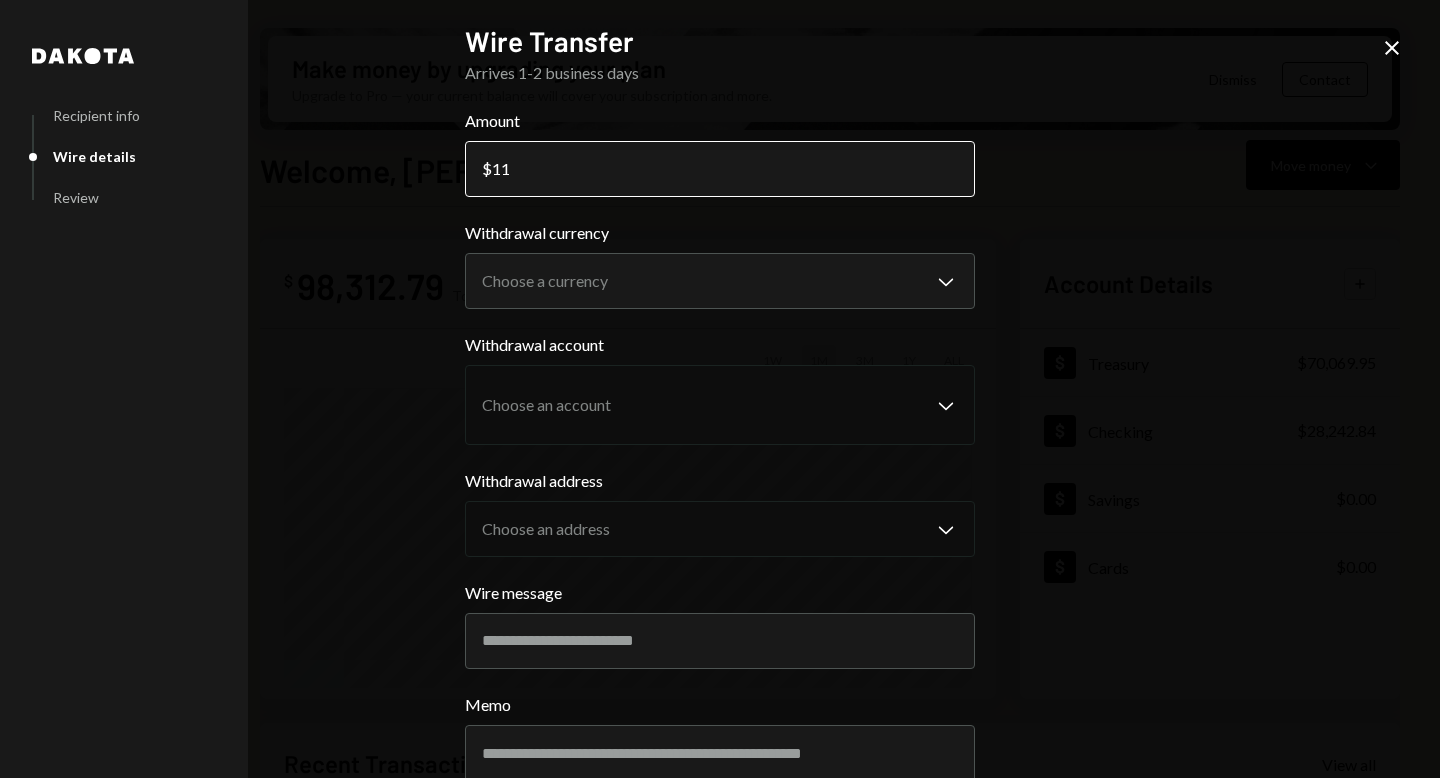 type on "1" 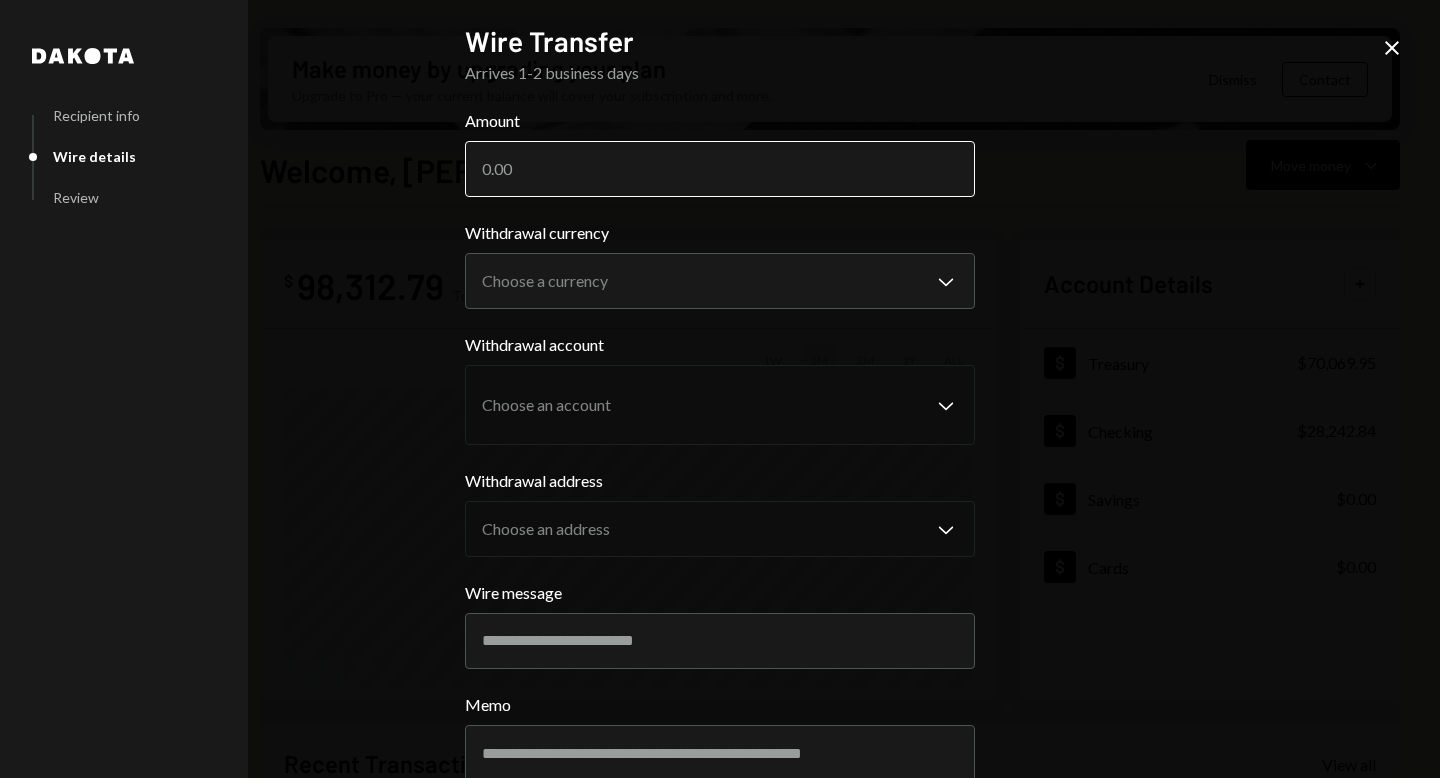 paste on "1166" 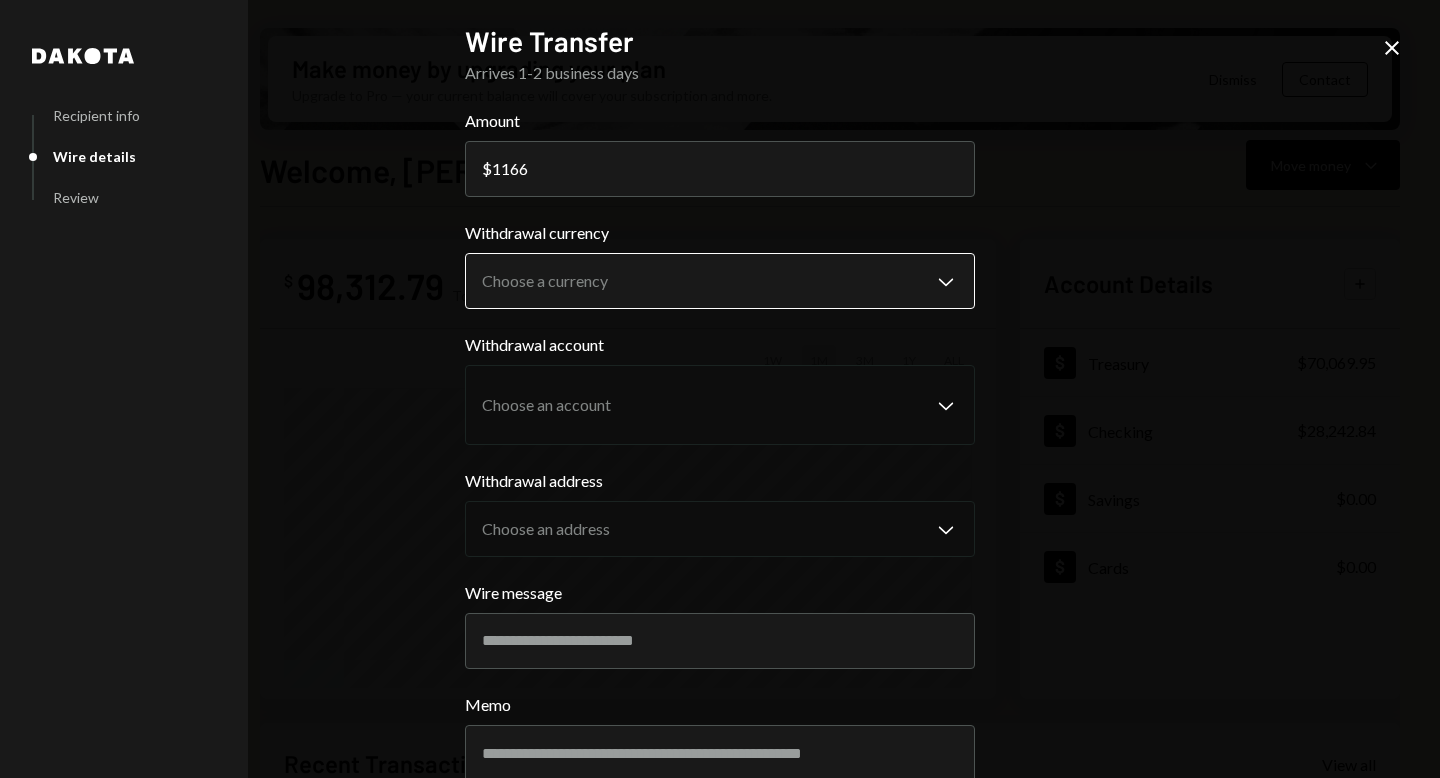 type on "1166" 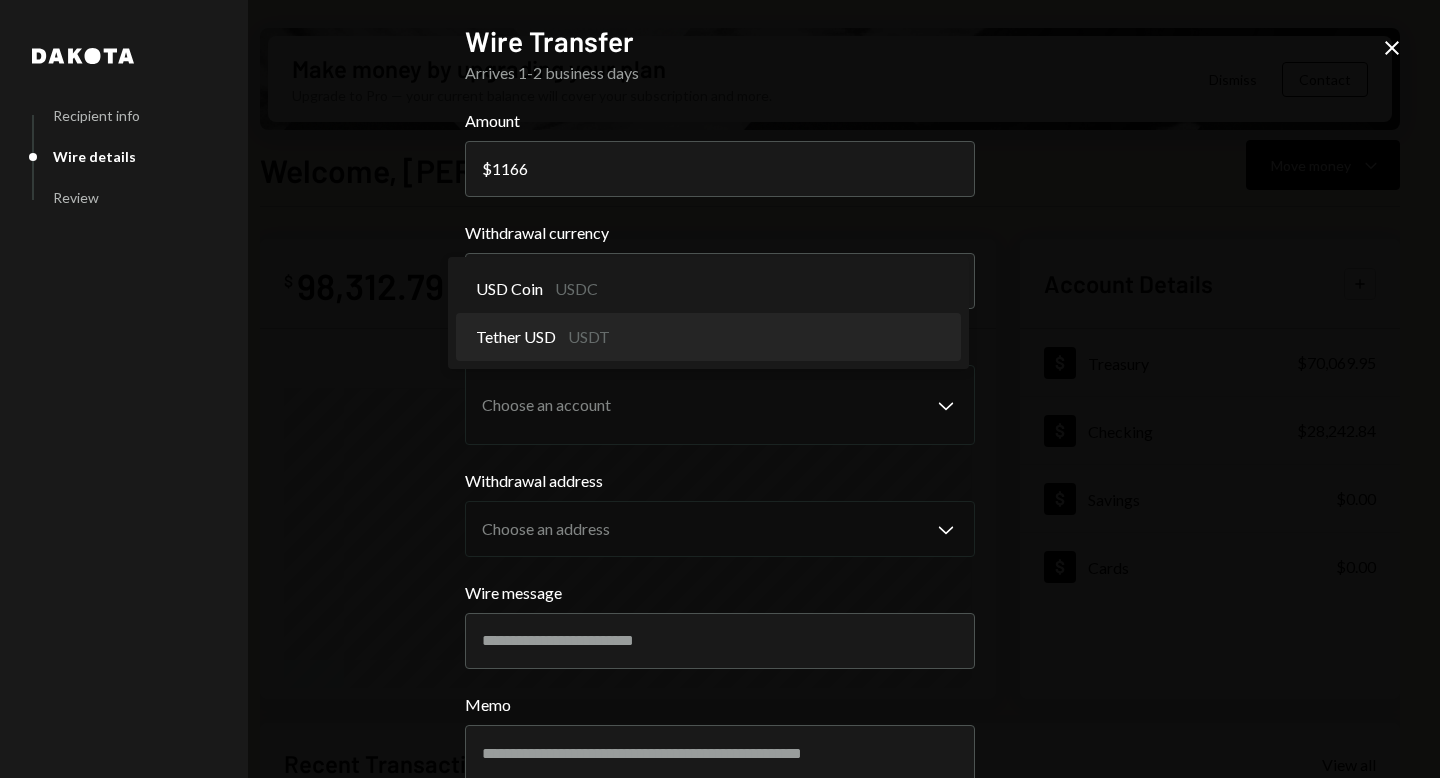 select on "****" 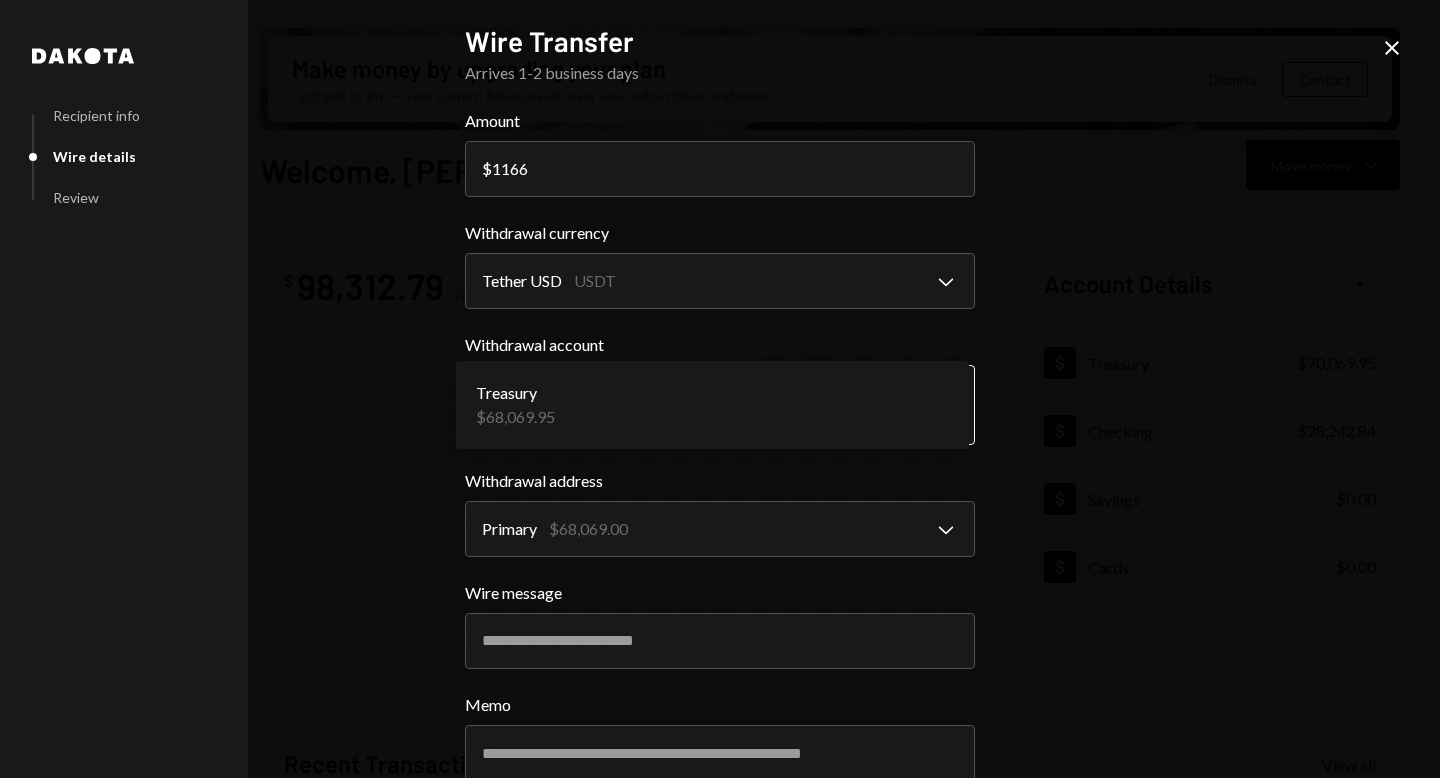 click on "D Dystopia Digital... Caret Down Home Home Inbox Inbox Activities Transactions Accounts Accounts Caret Down Treasury $70,069.95 Checking $28,242.84 Savings $0.00 Cards $0.00 Dollar Rewards User Recipients Team Team Make money by upgrading your plan Upgrade to Pro — your current balance will cover your subscription and more. Dismiss Contact Welcome, [PERSON_NAME] Move money Caret Down $ 98,312.79 Total Graph Accounts 1W 1M 3M 1Y ALL Account Details Plus Dollar Treasury $70,069.95 Dollar Checking $28,242.84 Dollar Savings $0.00 Dollar Cards $0.00 Recent Transactions View all Type Initiated By Initiated At Account Status Bank Payment $20.00 [PERSON_NAME] [DATE] 12:35 PM Checking Completed Deposit 2,000  USDC 0x7774...E89dEd Copy [DATE] 1:48 PM Treasury Completed Deposit 3,612.1981  USDT 0x7774...E89dEd Copy [DATE] 3:39 PM Treasury Completed Deposit 10,000  USDT 0x7774...E89dEd Copy [DATE] 3:29 PM Treasury Completed Dakota Subscription 45  USDT [PERSON_NAME] [DATE] 7:05 PM Treasury Completed /dashboard $" at bounding box center (720, 389) 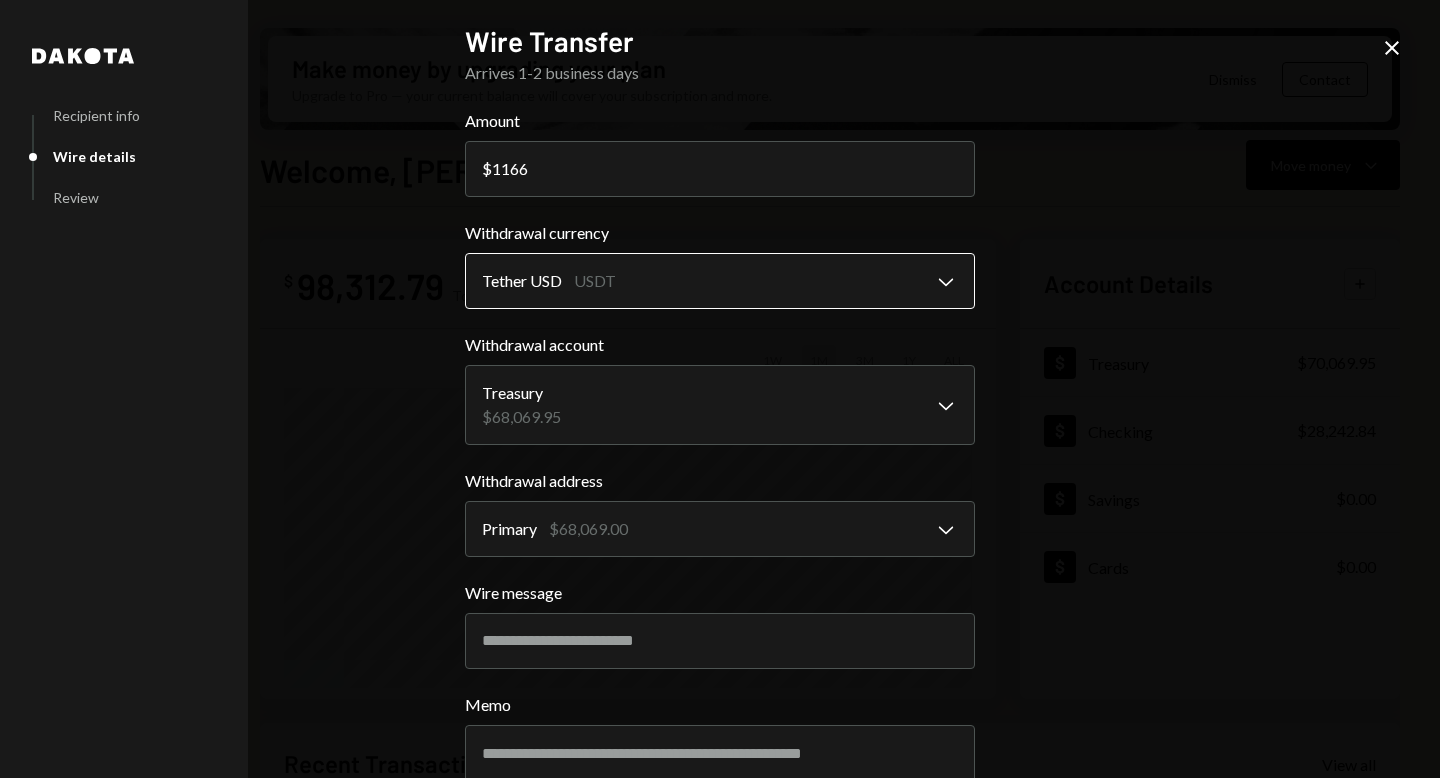 click on "D Dystopia Digital... Caret Down Home Home Inbox Inbox Activities Transactions Accounts Accounts Caret Down Treasury $70,069.95 Checking $28,242.84 Savings $0.00 Cards $0.00 Dollar Rewards User Recipients Team Team Make money by upgrading your plan Upgrade to Pro — your current balance will cover your subscription and more. Dismiss Contact Welcome, [PERSON_NAME] Move money Caret Down $ 98,312.79 Total Graph Accounts 1W 1M 3M 1Y ALL Account Details Plus Dollar Treasury $70,069.95 Dollar Checking $28,242.84 Dollar Savings $0.00 Dollar Cards $0.00 Recent Transactions View all Type Initiated By Initiated At Account Status Bank Payment $20.00 [PERSON_NAME] [DATE] 12:35 PM Checking Completed Deposit 2,000  USDC 0x7774...E89dEd Copy [DATE] 1:48 PM Treasury Completed Deposit 3,612.1981  USDT 0x7774...E89dEd Copy [DATE] 3:39 PM Treasury Completed Deposit 10,000  USDT 0x7774...E89dEd Copy [DATE] 3:29 PM Treasury Completed Dakota Subscription 45  USDT [PERSON_NAME] [DATE] 7:05 PM Treasury Completed /dashboard $" at bounding box center [720, 389] 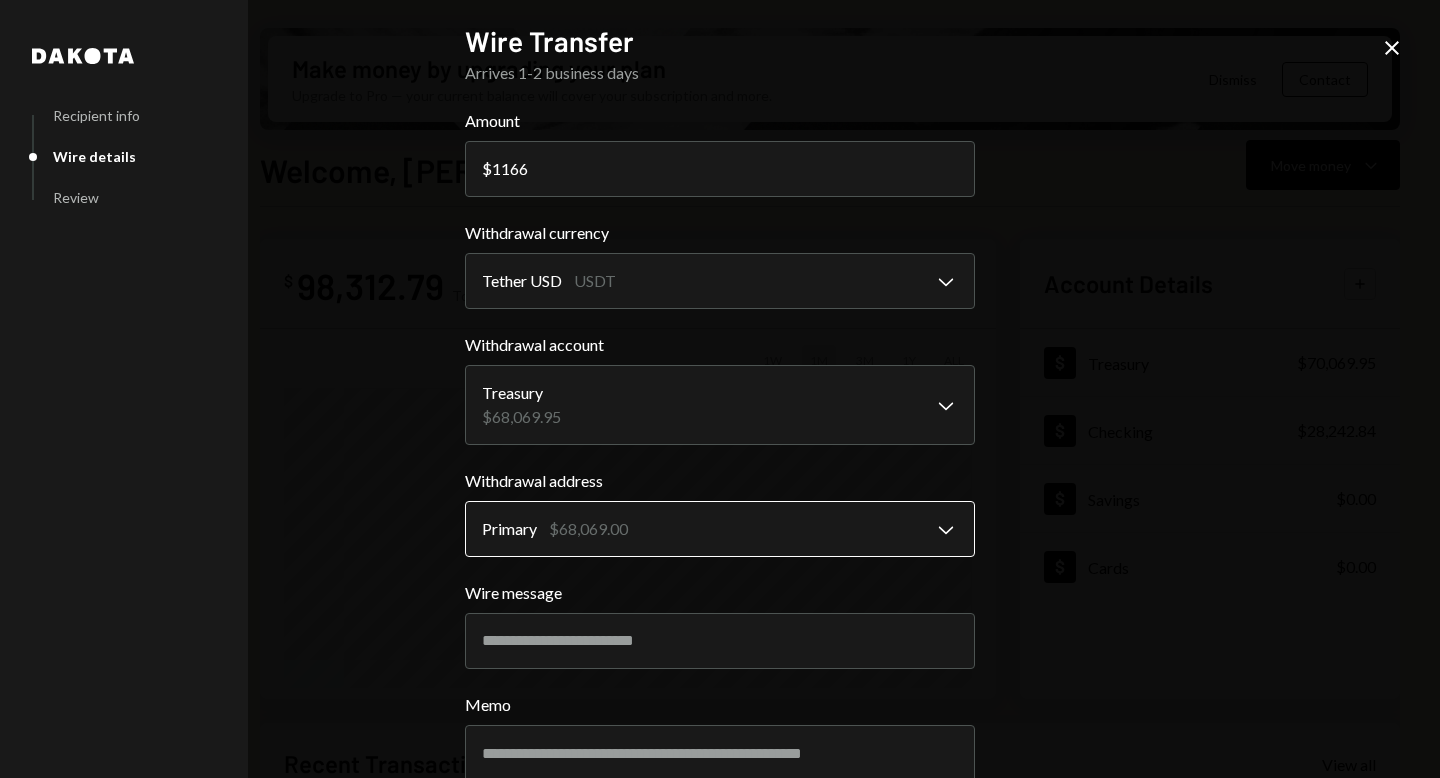 click on "D Dystopia Digital... Caret Down Home Home Inbox Inbox Activities Transactions Accounts Accounts Caret Down Treasury $70,069.95 Checking $28,242.84 Savings $0.00 Cards $0.00 Dollar Rewards User Recipients Team Team Make money by upgrading your plan Upgrade to Pro — your current balance will cover your subscription and more. Dismiss Contact Welcome, [PERSON_NAME] Move money Caret Down $ 98,312.79 Total Graph Accounts 1W 1M 3M 1Y ALL Account Details Plus Dollar Treasury $70,069.95 Dollar Checking $28,242.84 Dollar Savings $0.00 Dollar Cards $0.00 Recent Transactions View all Type Initiated By Initiated At Account Status Bank Payment $20.00 [PERSON_NAME] [DATE] 12:35 PM Checking Completed Deposit 2,000  USDC 0x7774...E89dEd Copy [DATE] 1:48 PM Treasury Completed Deposit 3,612.1981  USDT 0x7774...E89dEd Copy [DATE] 3:39 PM Treasury Completed Deposit 10,000  USDT 0x7774...E89dEd Copy [DATE] 3:29 PM Treasury Completed Dakota Subscription 45  USDT [PERSON_NAME] [DATE] 7:05 PM Treasury Completed /dashboard $" at bounding box center (720, 389) 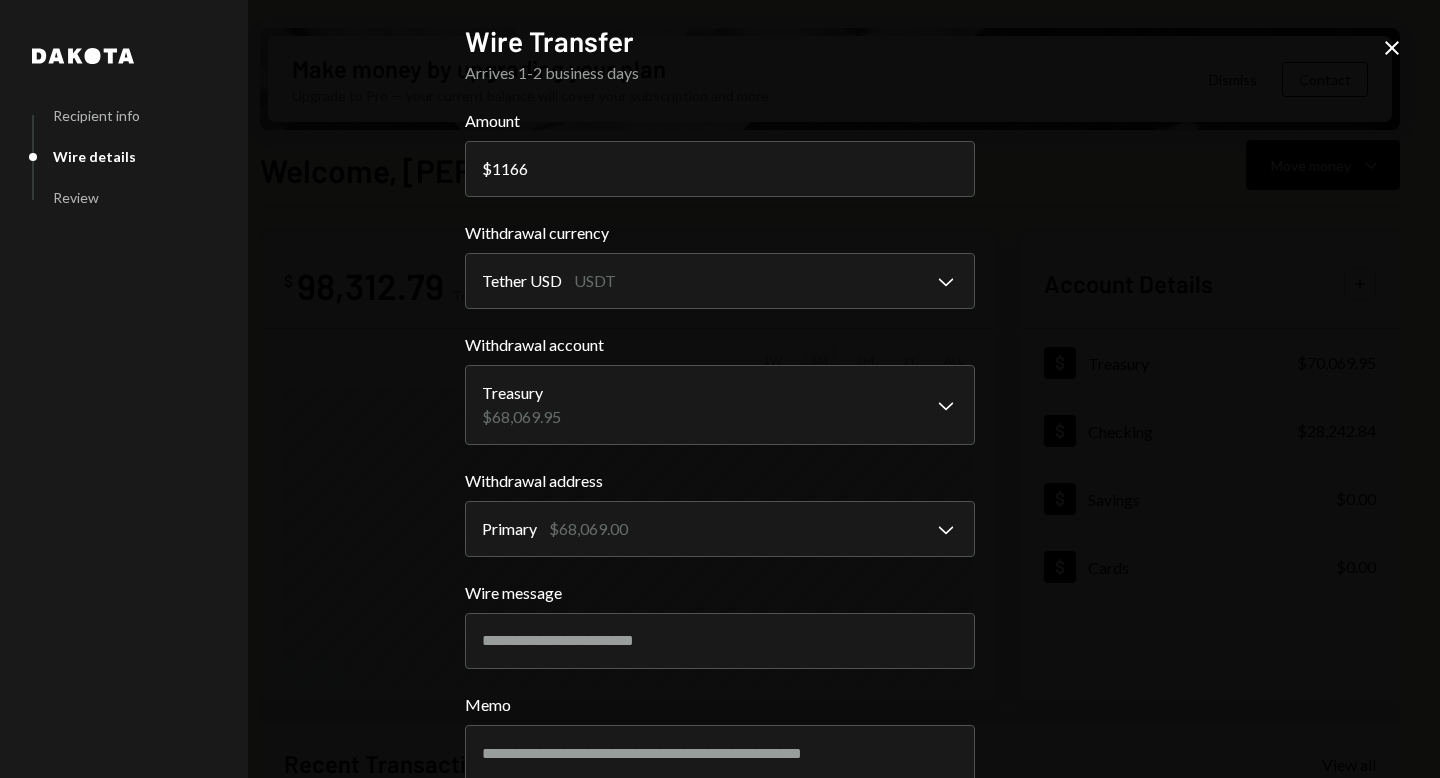 click on "D Dystopia Digital... Caret Down Home Home Inbox Inbox Activities Transactions Accounts Accounts Caret Down Treasury $70,069.95 Checking $28,242.84 Savings $0.00 Cards $0.00 Dollar Rewards User Recipients Team Team Make money by upgrading your plan Upgrade to Pro — your current balance will cover your subscription and more. Dismiss Contact Welcome, [PERSON_NAME] Move money Caret Down $ 98,312.79 Total Graph Accounts 1W 1M 3M 1Y ALL Account Details Plus Dollar Treasury $70,069.95 Dollar Checking $28,242.84 Dollar Savings $0.00 Dollar Cards $0.00 Recent Transactions View all Type Initiated By Initiated At Account Status Bank Payment $20.00 [PERSON_NAME] [DATE] 12:35 PM Checking Completed Deposit 2,000  USDC 0x7774...E89dEd Copy [DATE] 1:48 PM Treasury Completed Deposit 3,612.1981  USDT 0x7774...E89dEd Copy [DATE] 3:39 PM Treasury Completed Deposit 10,000  USDT 0x7774...E89dEd Copy [DATE] 3:29 PM Treasury Completed Dakota Subscription 45  USDT [PERSON_NAME] [DATE] 7:05 PM Treasury Completed /dashboard $" at bounding box center (720, 389) 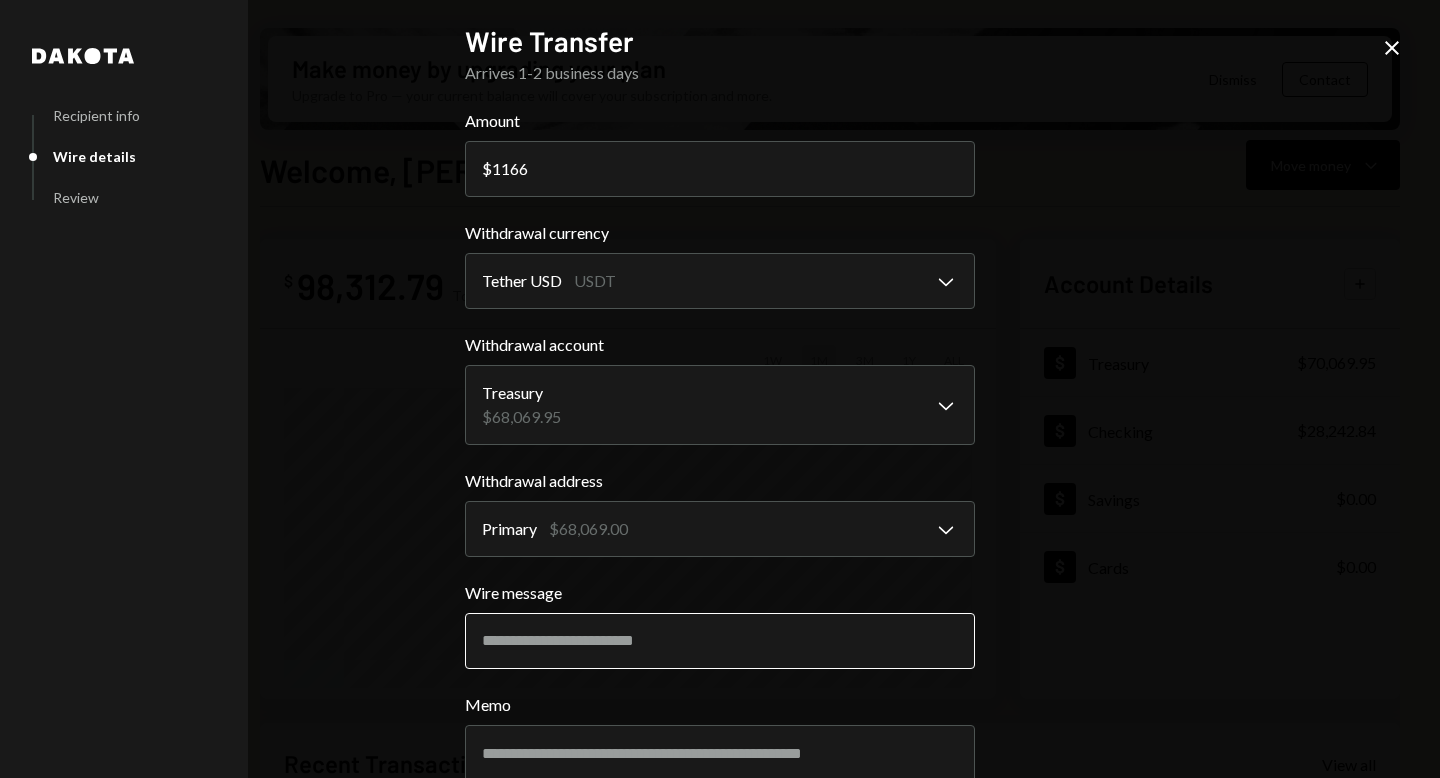 click on "Wire message" at bounding box center [720, 641] 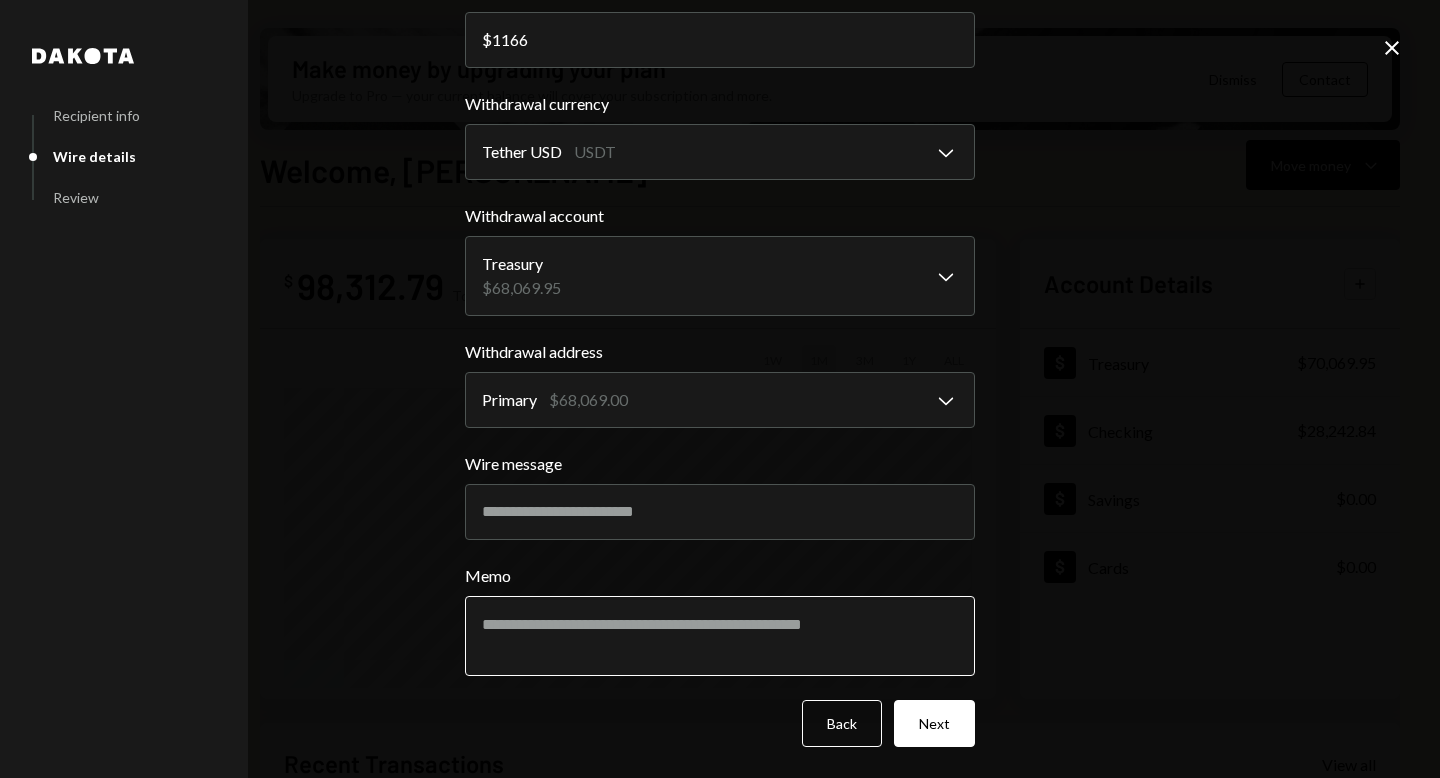 click on "Memo" at bounding box center [720, 636] 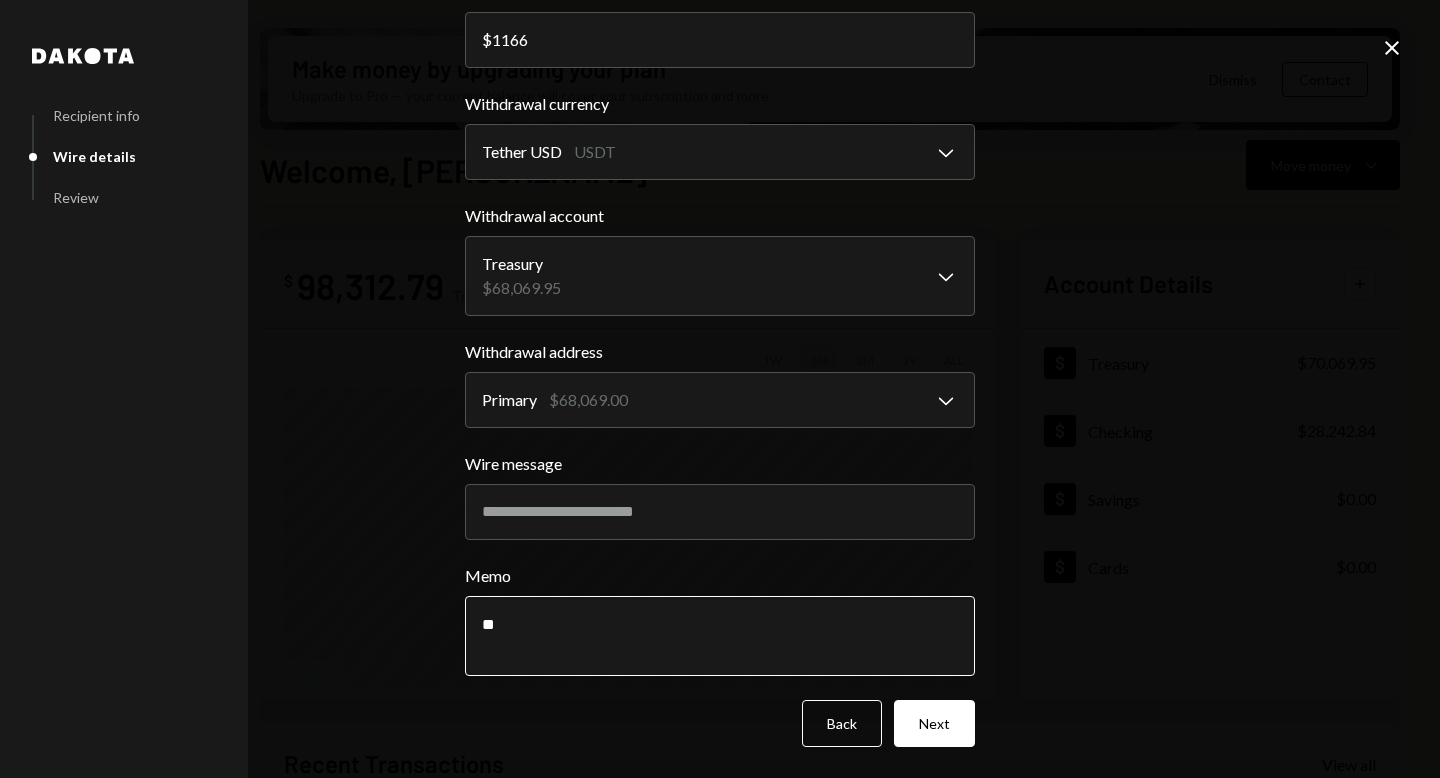 type on "*" 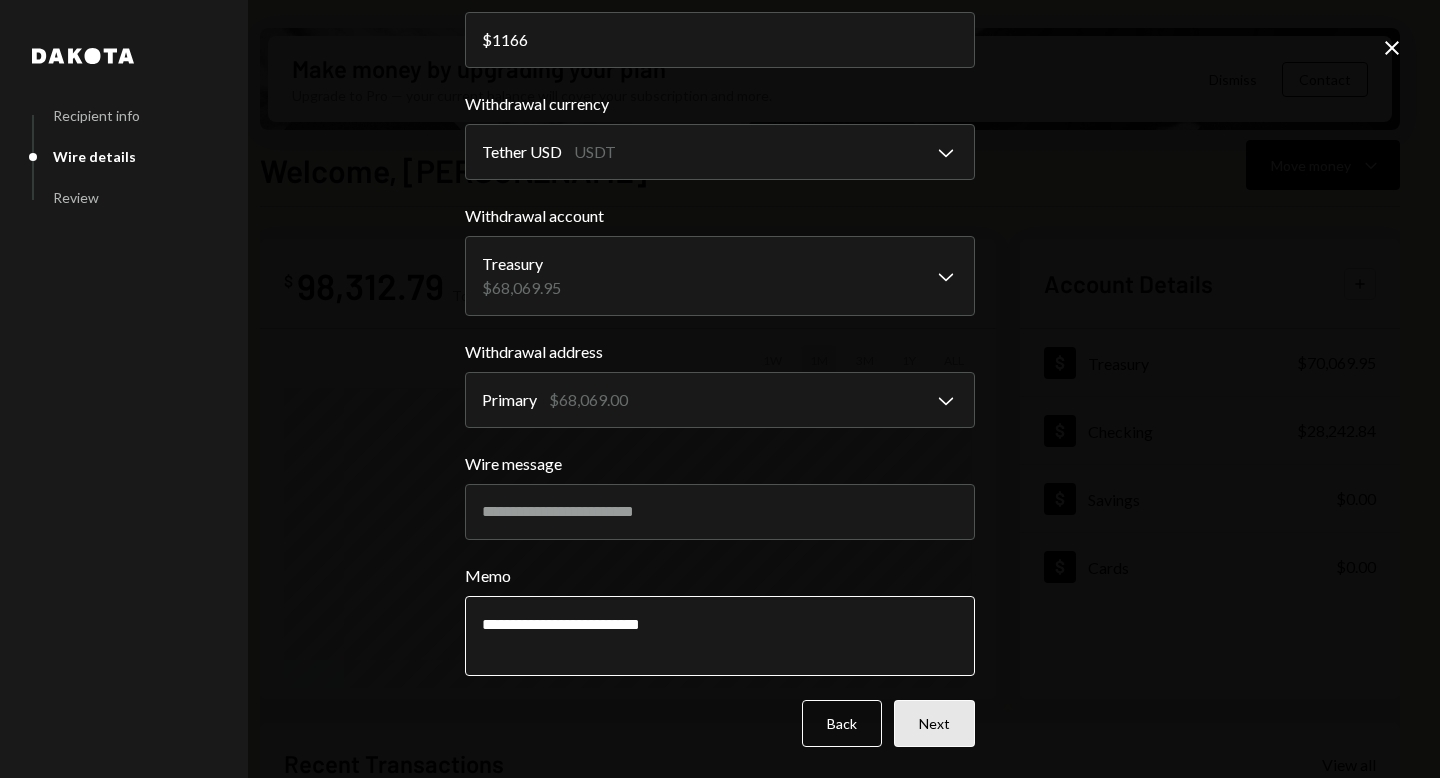 type on "**********" 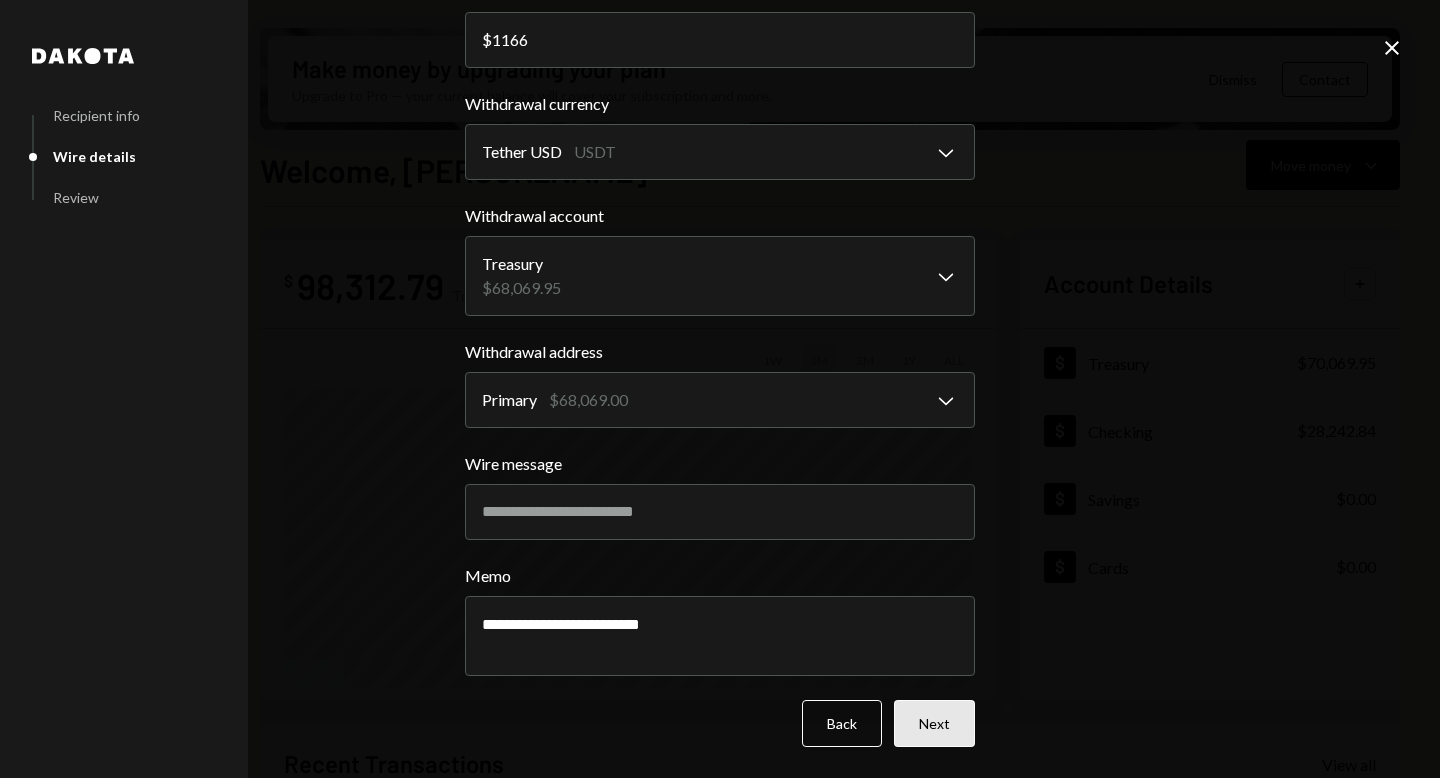 click on "Next" at bounding box center (934, 723) 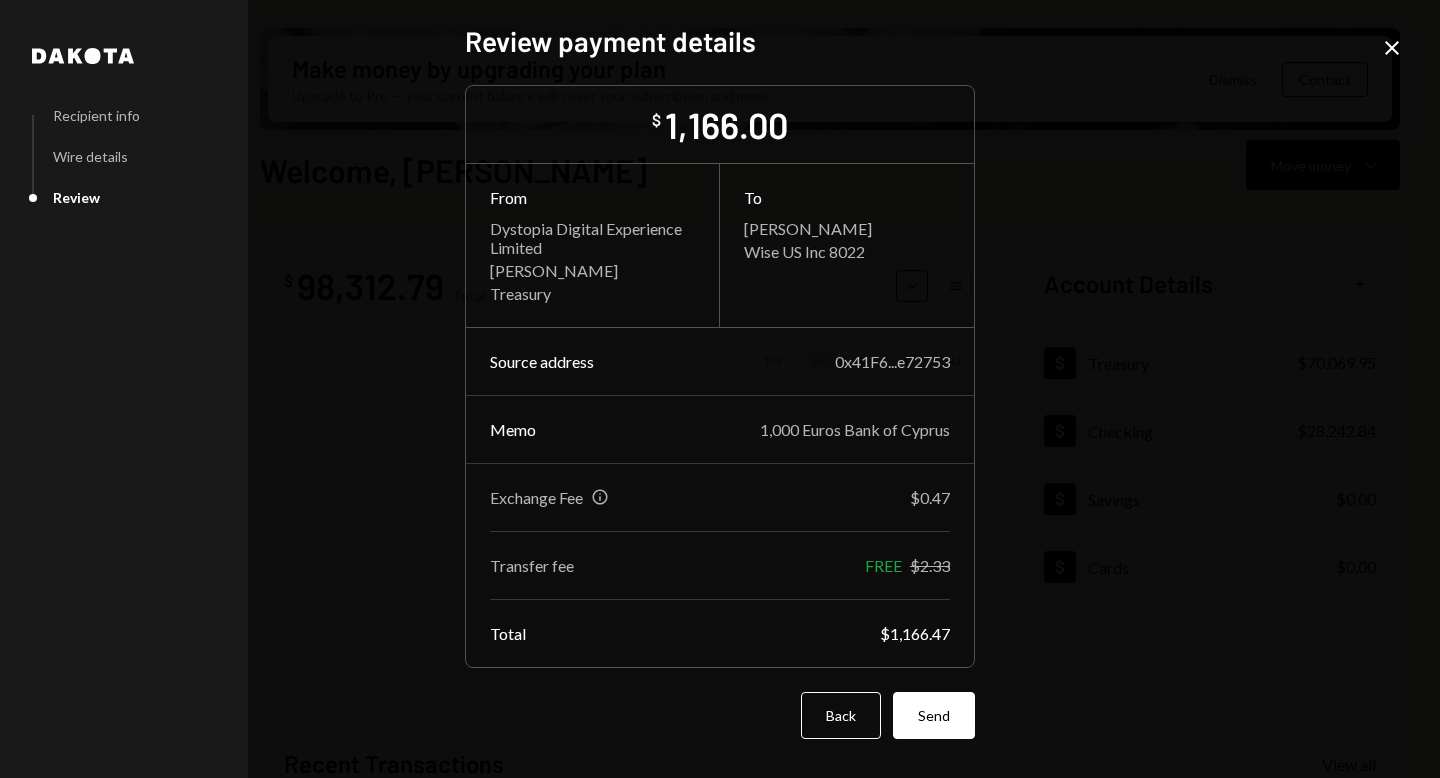 scroll, scrollTop: 0, scrollLeft: 0, axis: both 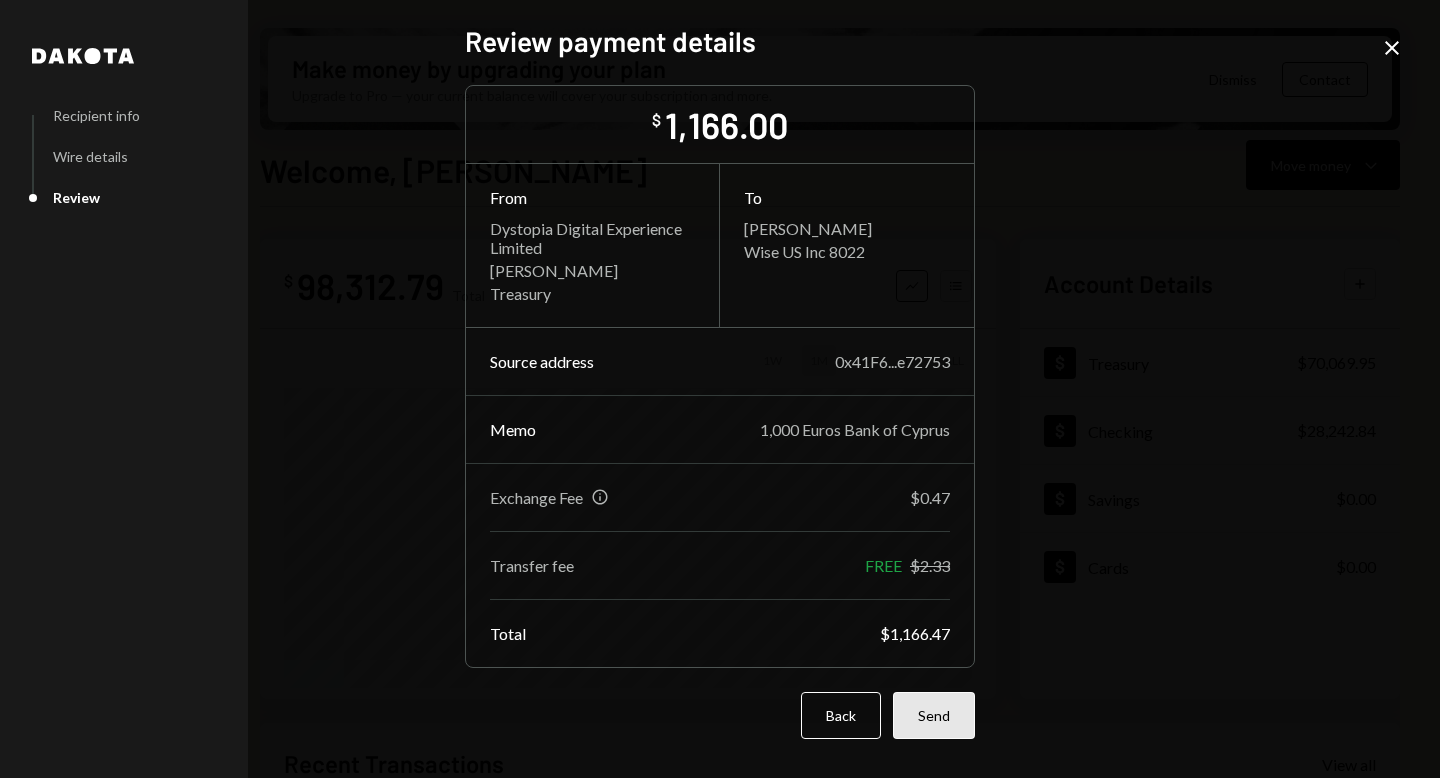 click on "Send" at bounding box center (934, 715) 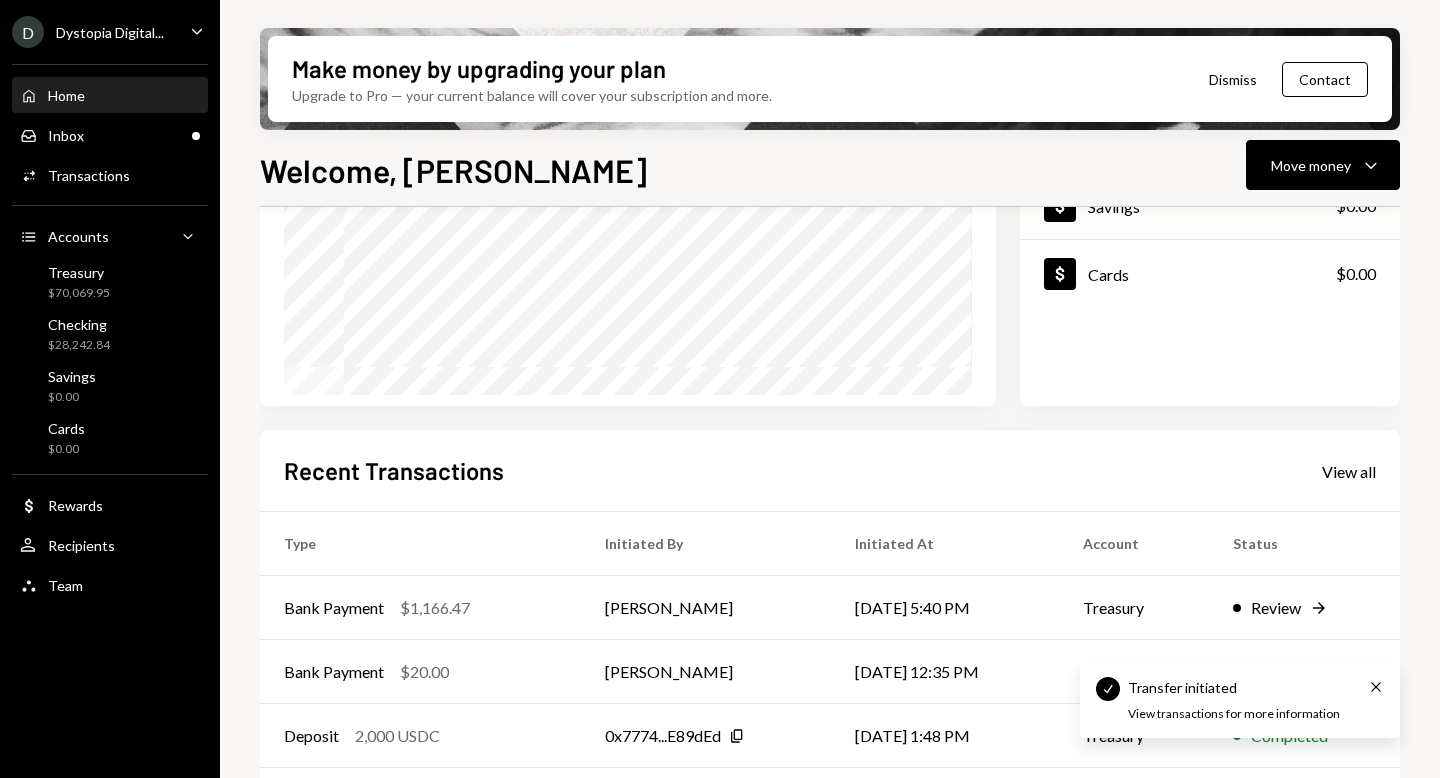 scroll, scrollTop: 427, scrollLeft: 0, axis: vertical 